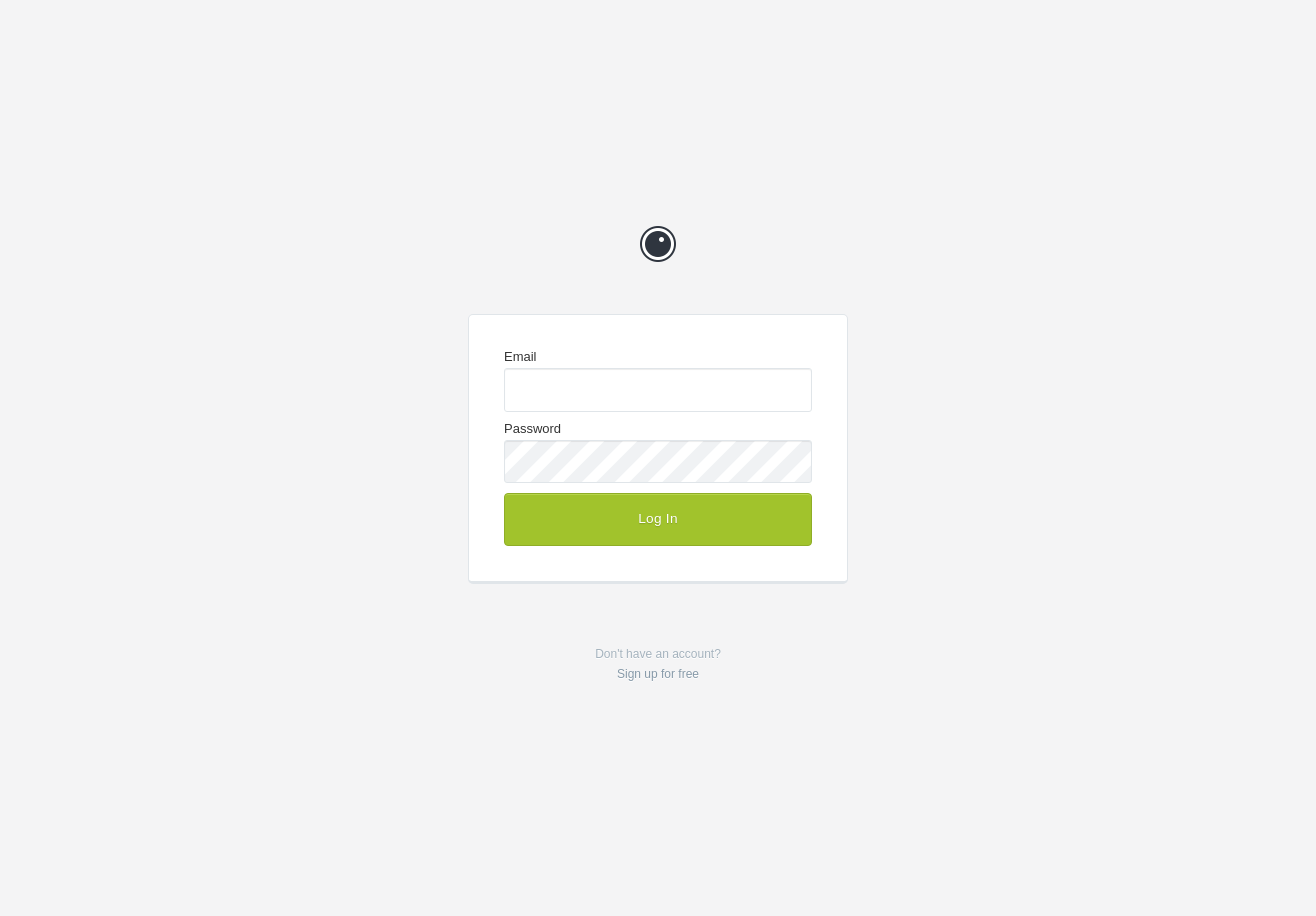 scroll, scrollTop: 0, scrollLeft: 0, axis: both 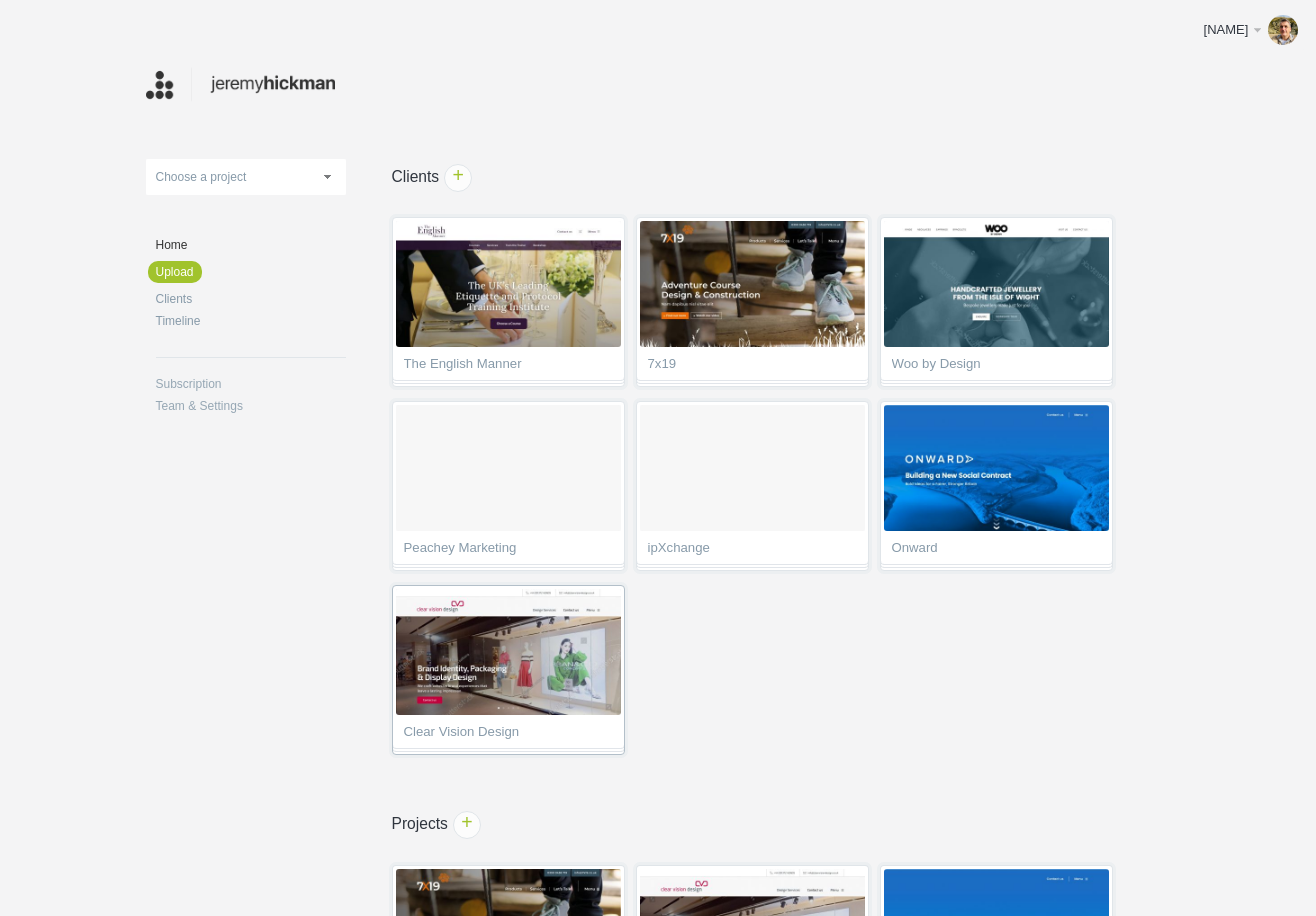click at bounding box center (508, 652) 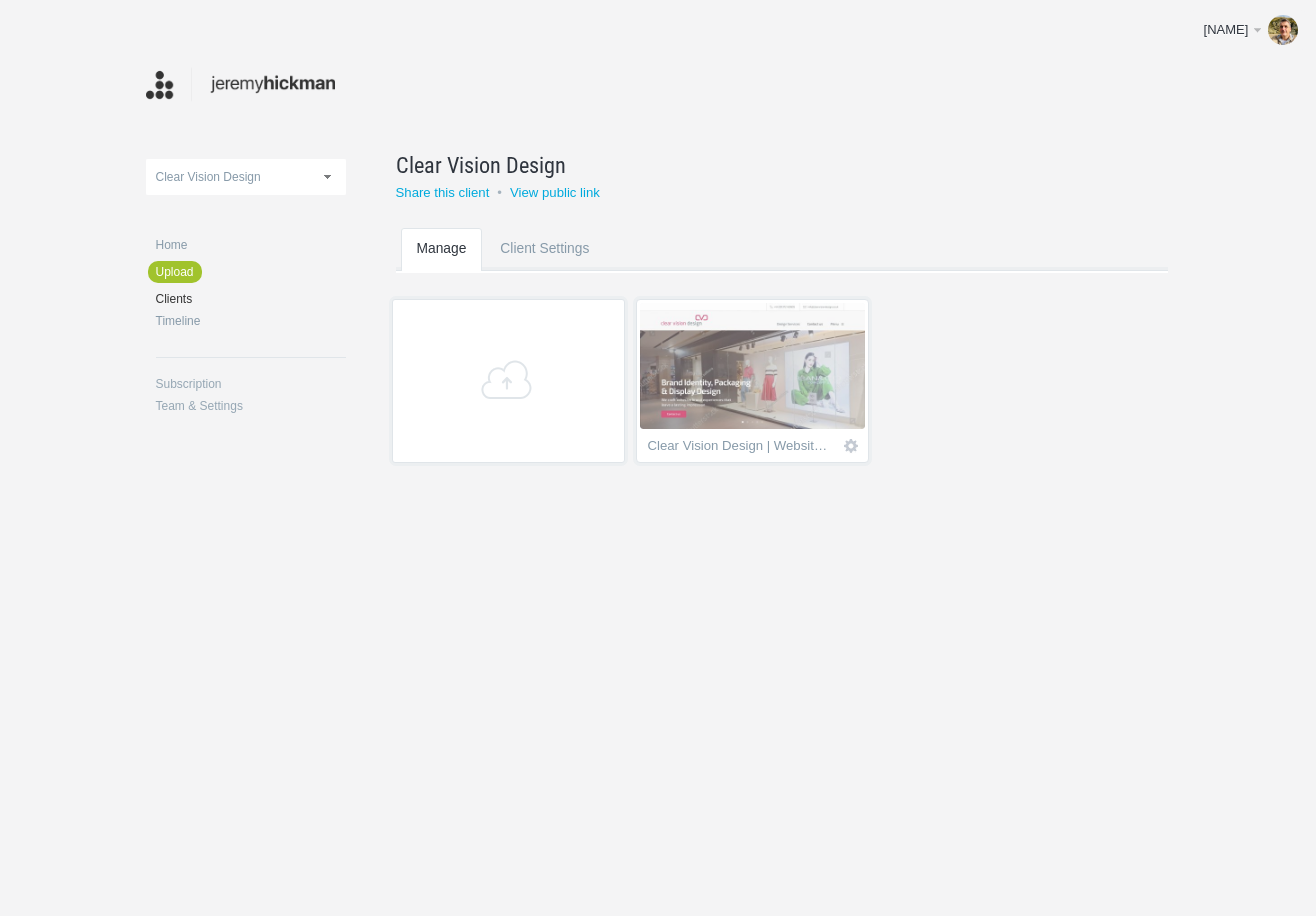 scroll, scrollTop: 0, scrollLeft: 0, axis: both 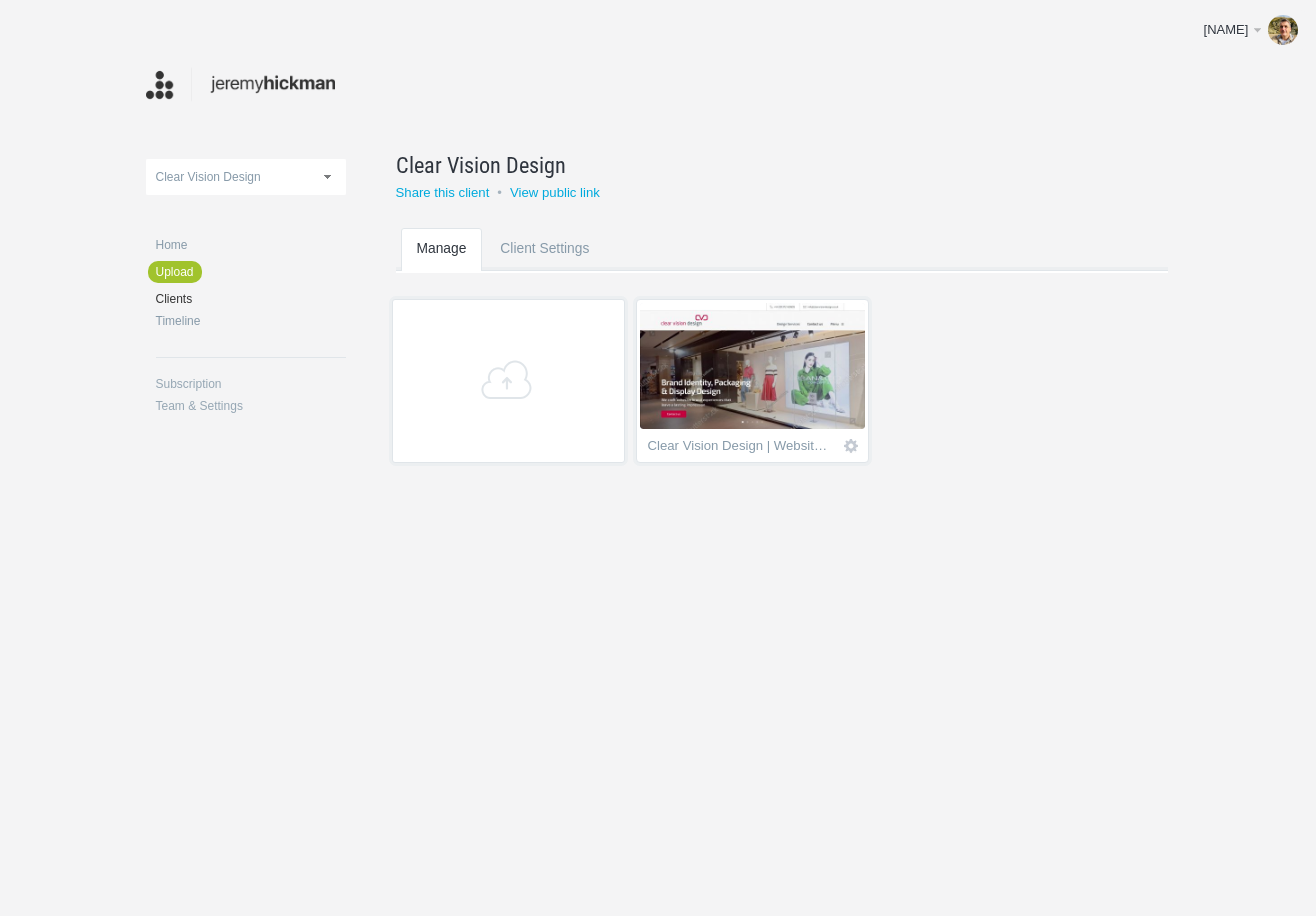 click at bounding box center [752, 366] 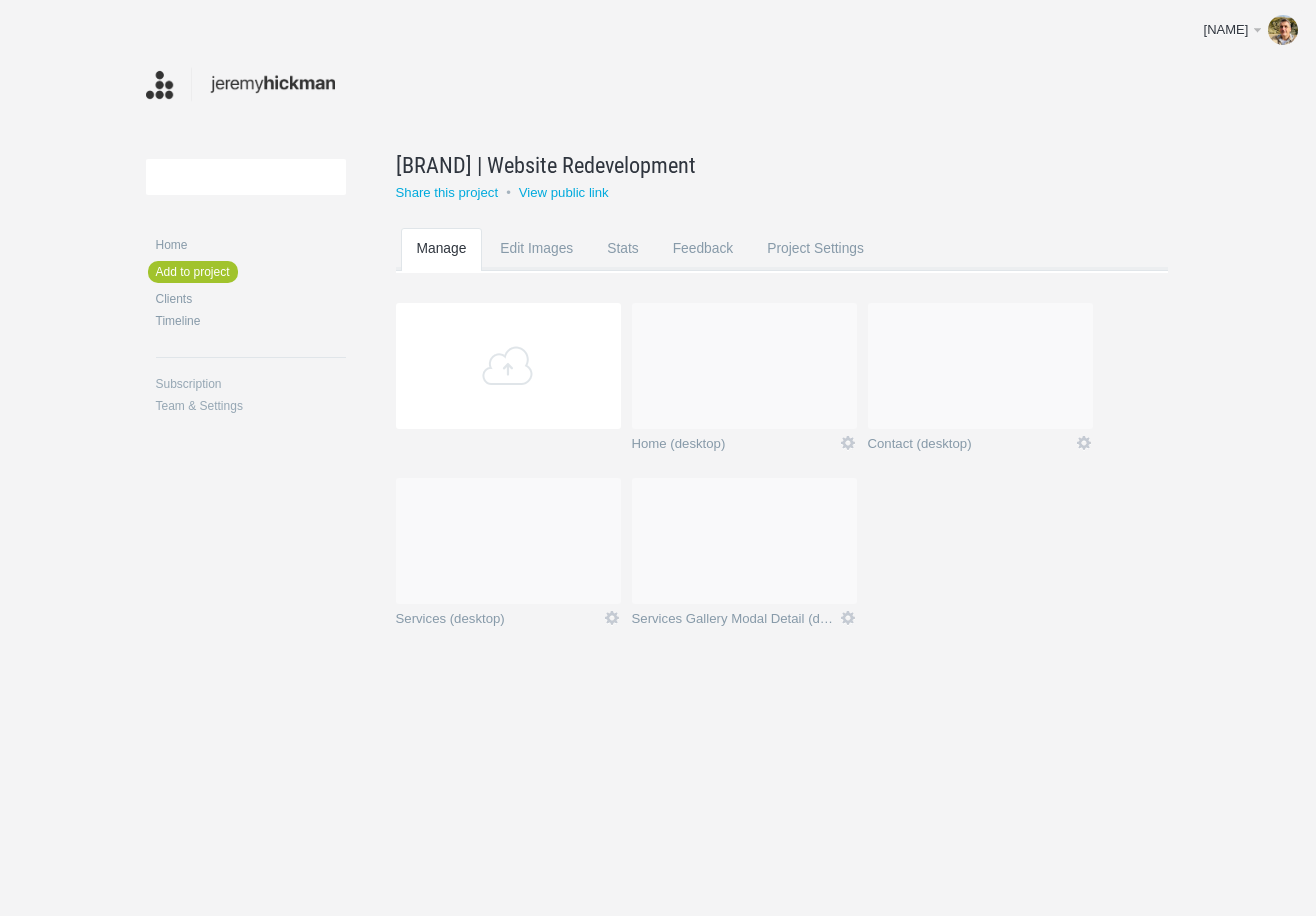 scroll, scrollTop: 0, scrollLeft: 0, axis: both 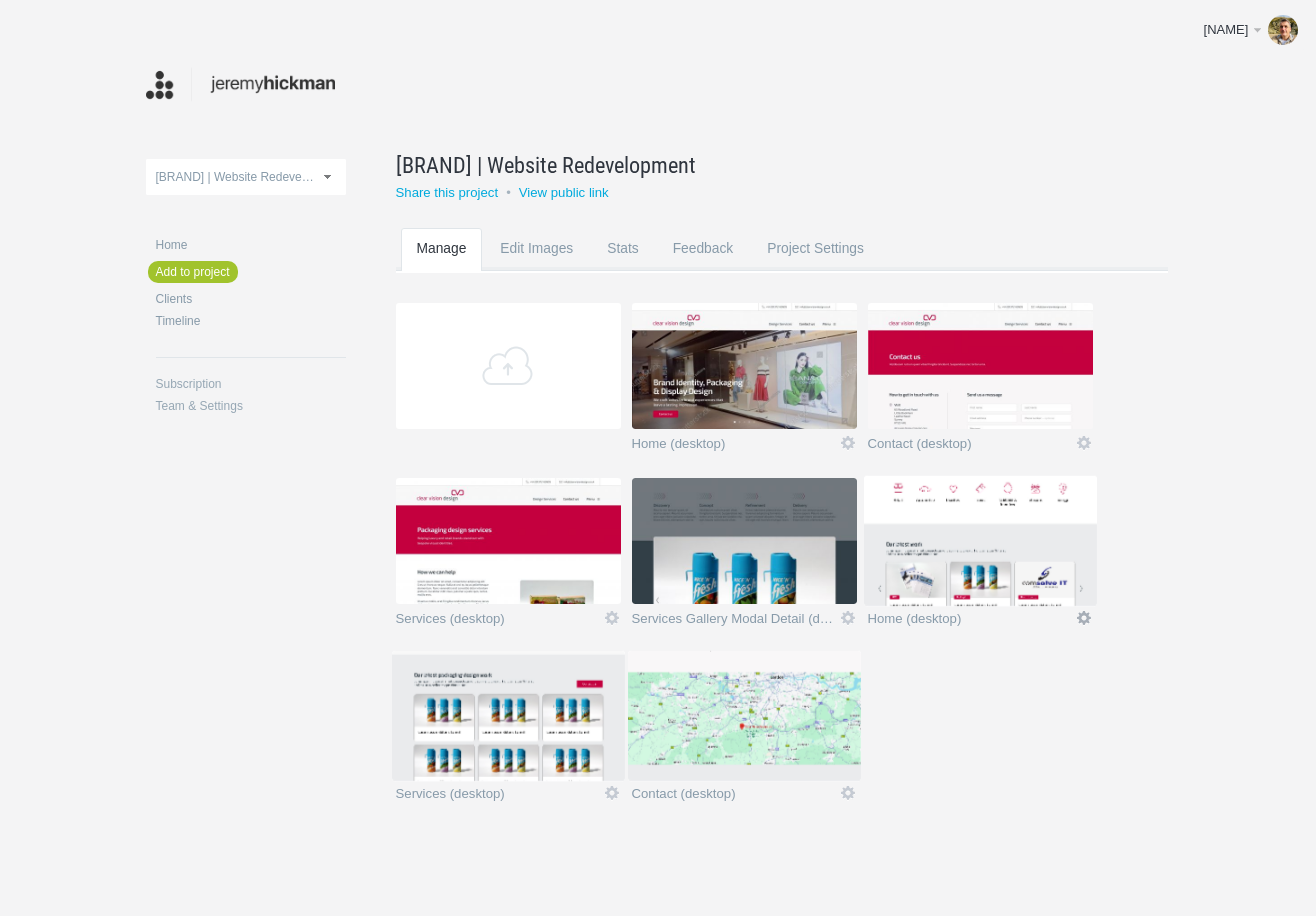 click on "Edit" at bounding box center [1084, 618] 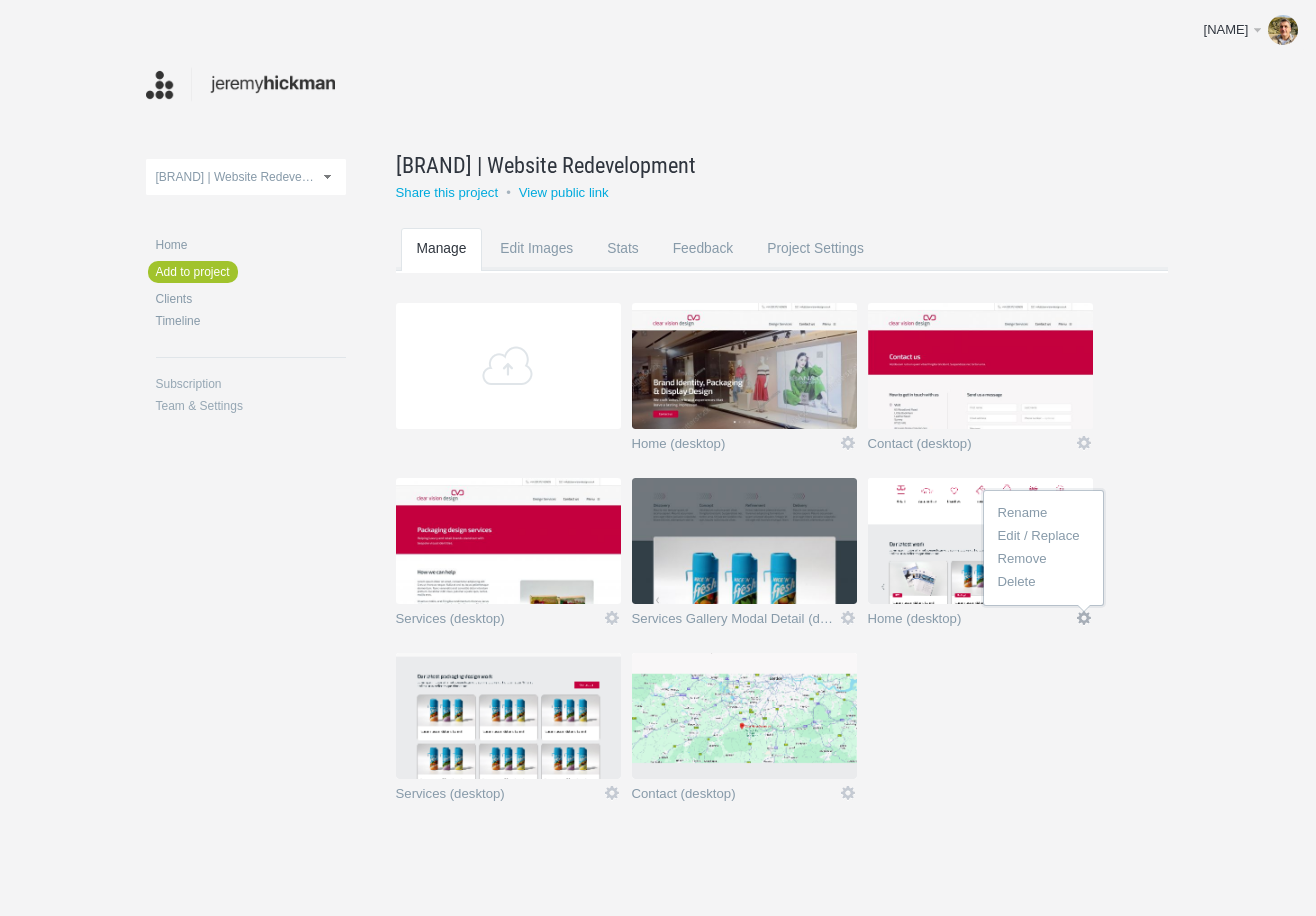 click on "Edit / Replace" at bounding box center [1044, 535] 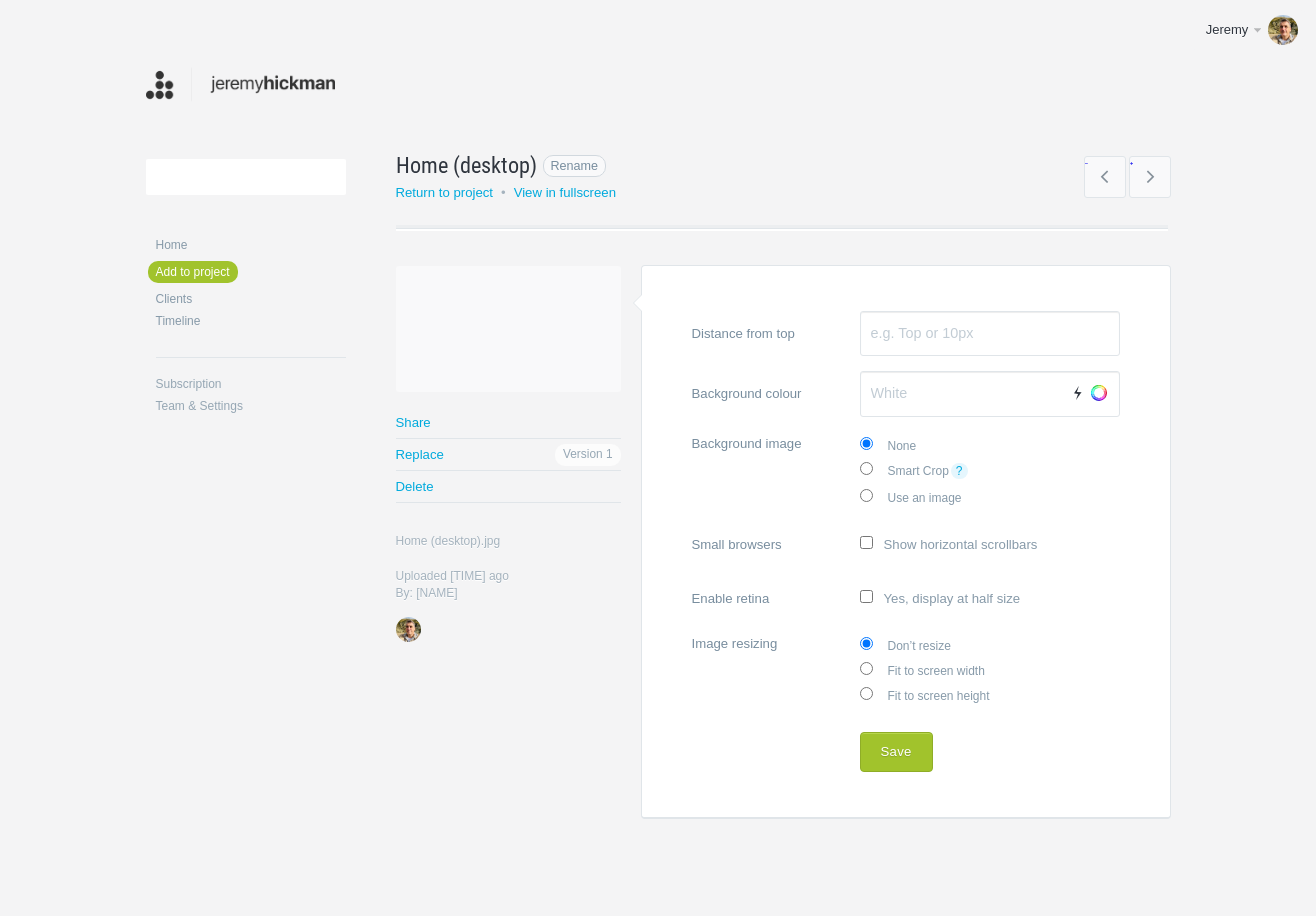 scroll, scrollTop: 0, scrollLeft: 0, axis: both 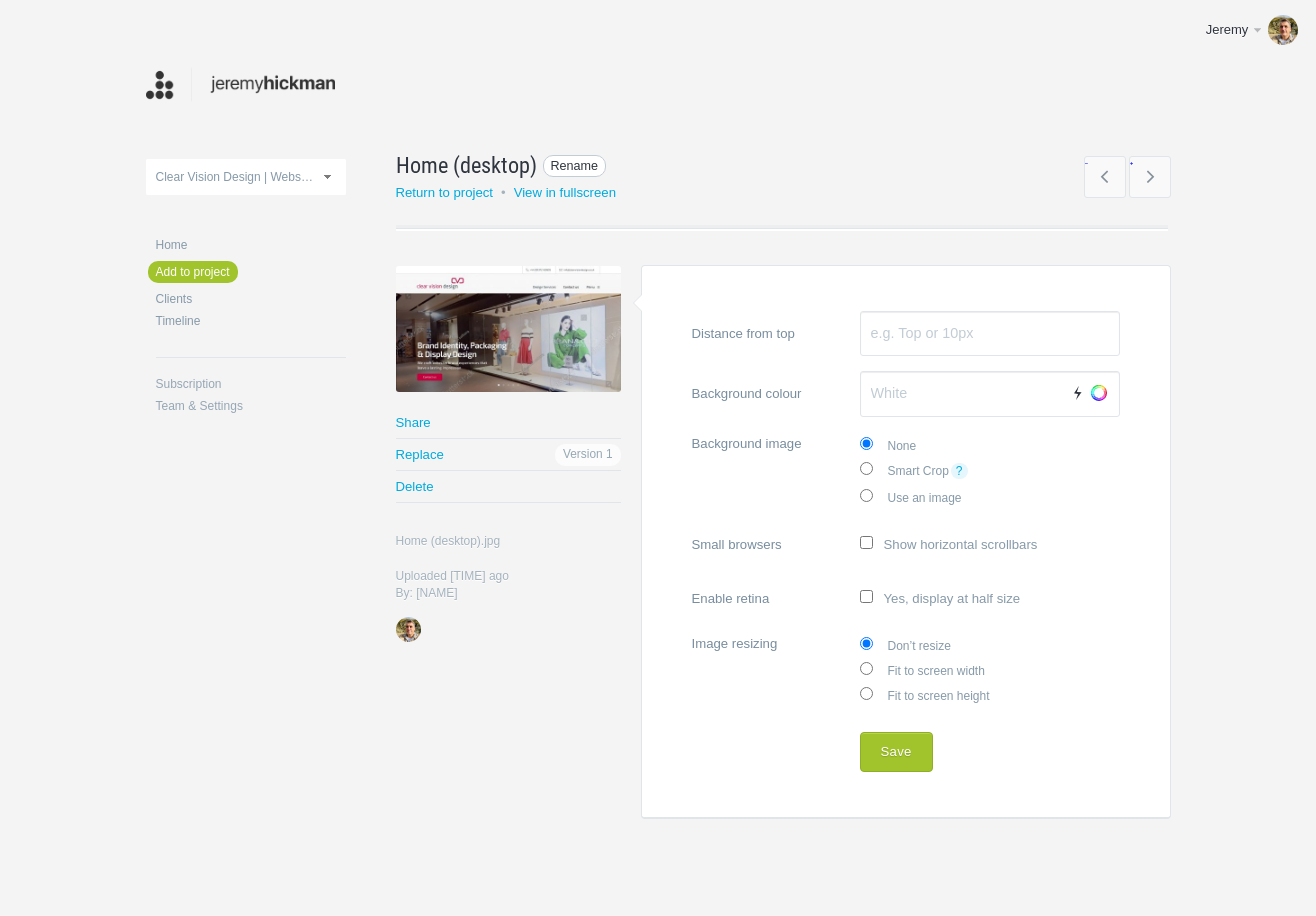 click on "Rename" at bounding box center (575, 166) 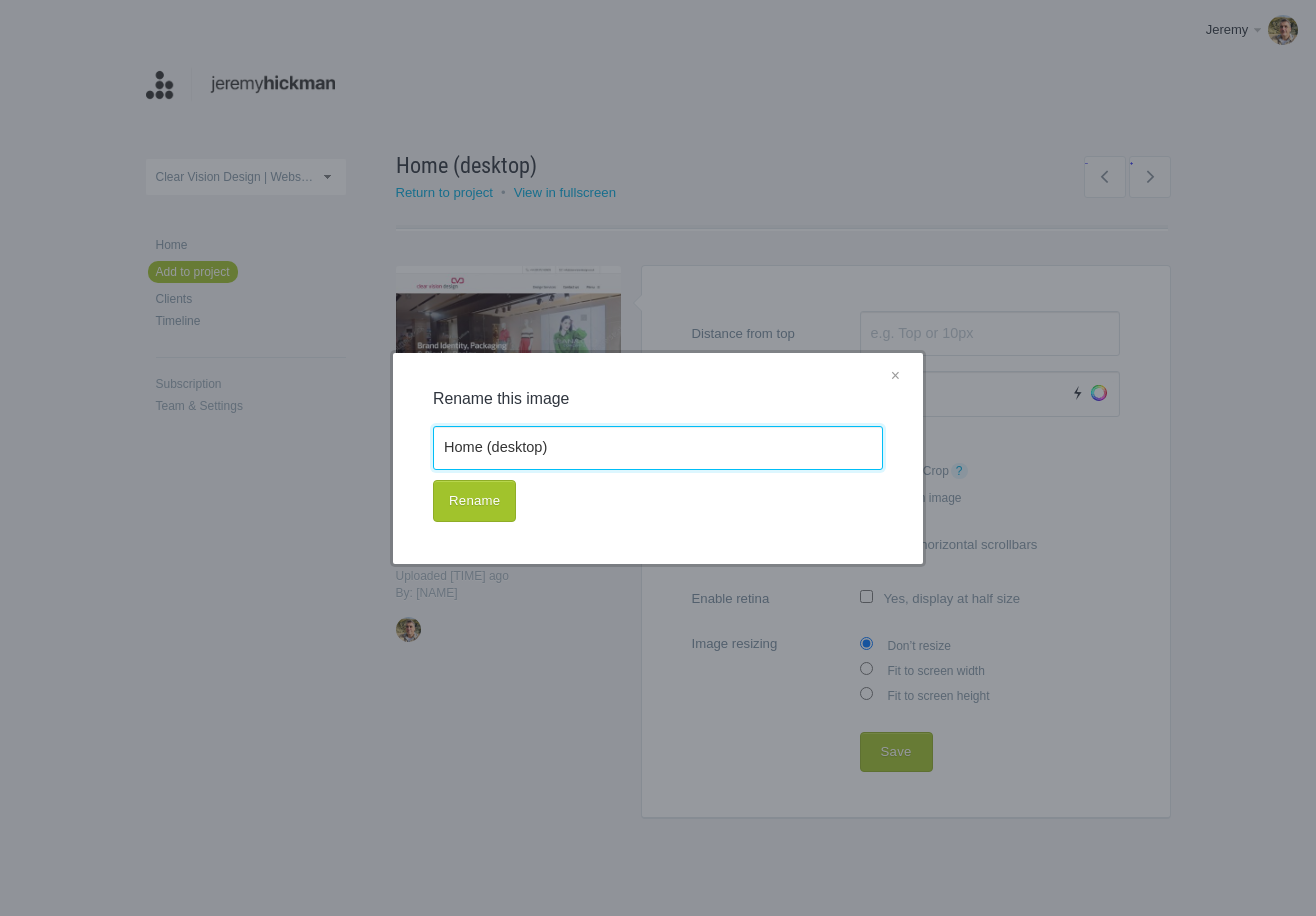 click on "Home (desktop)" at bounding box center (658, 448) 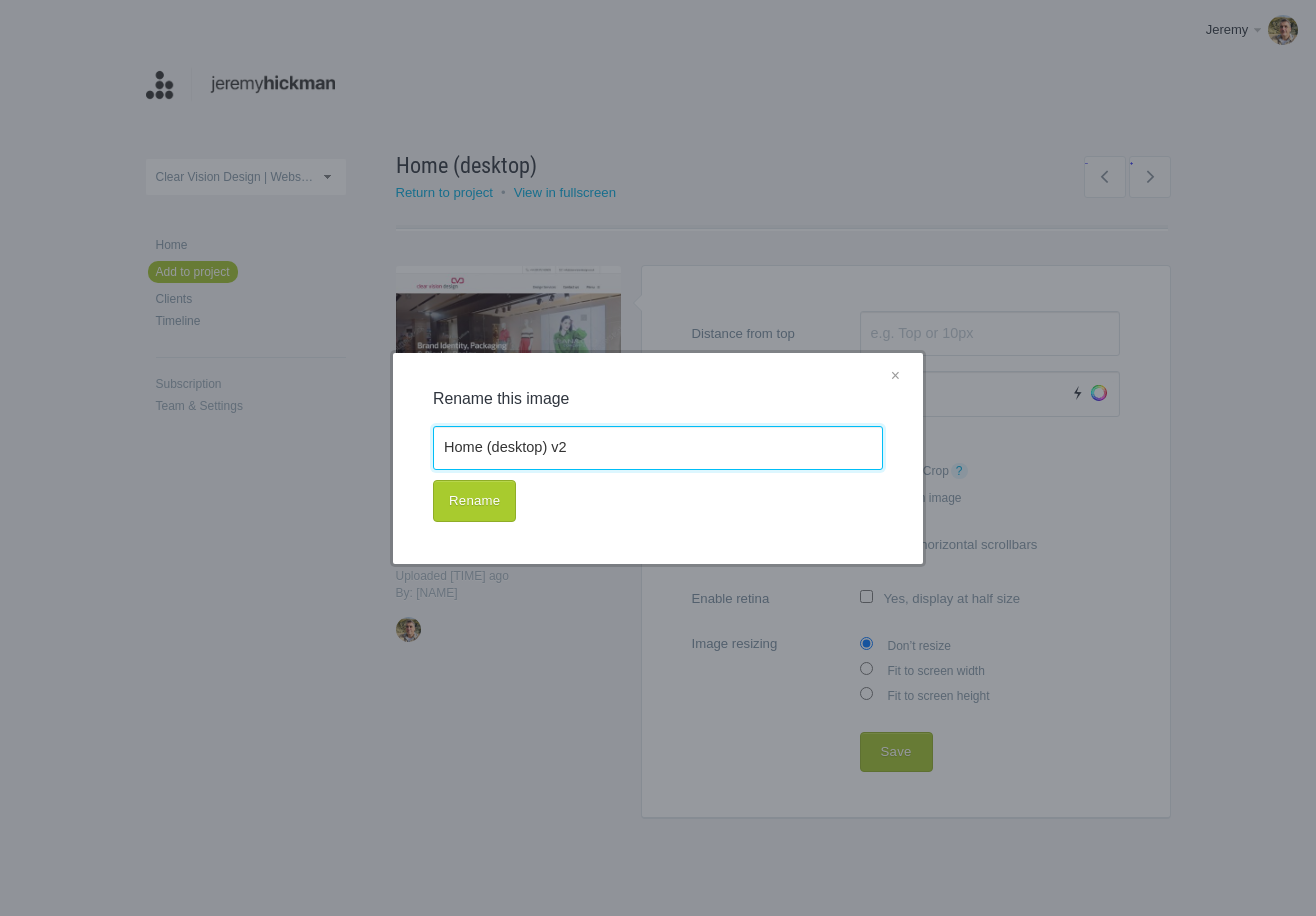 type on "Home (desktop) v2" 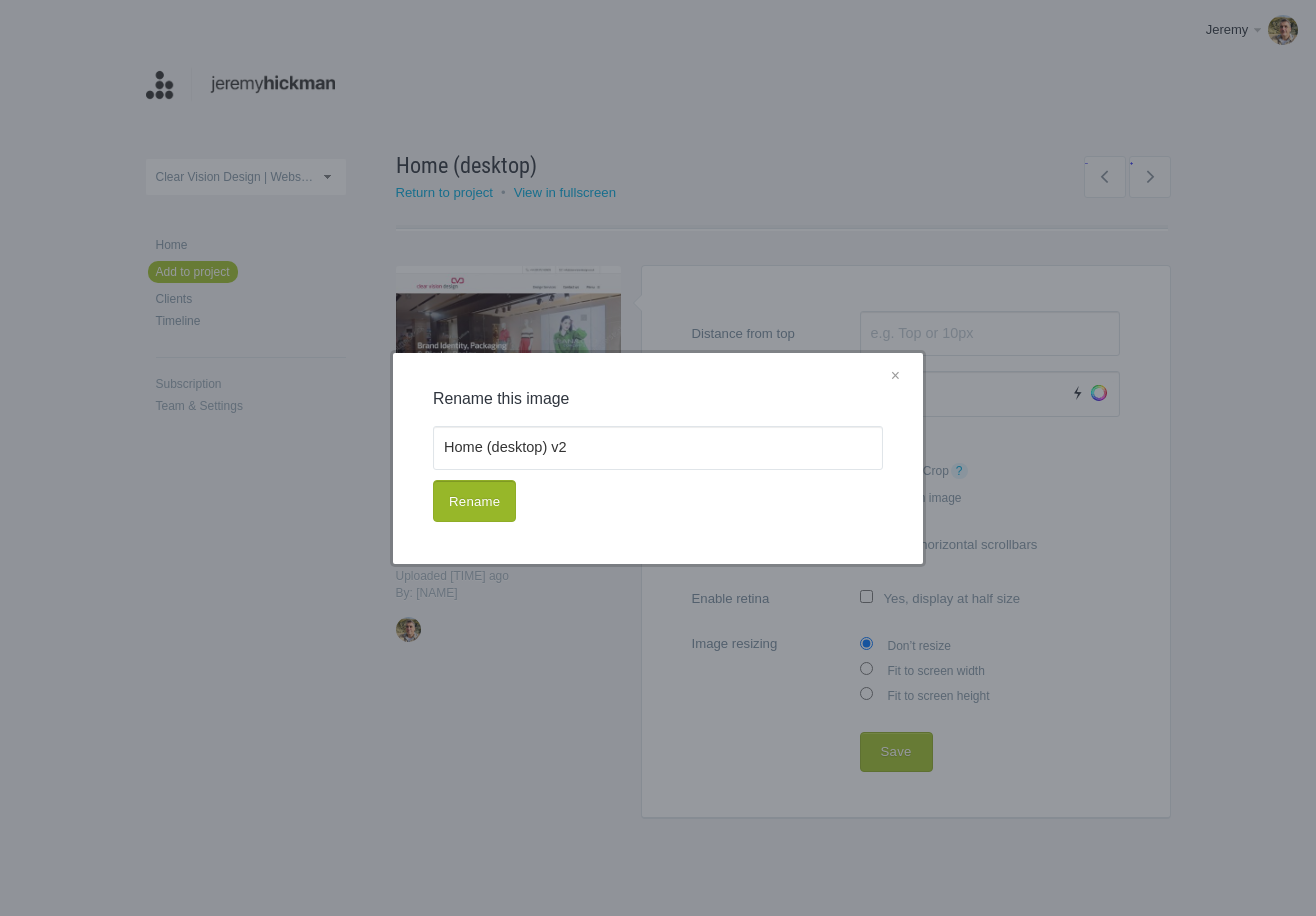 click on "Rename" at bounding box center [474, 501] 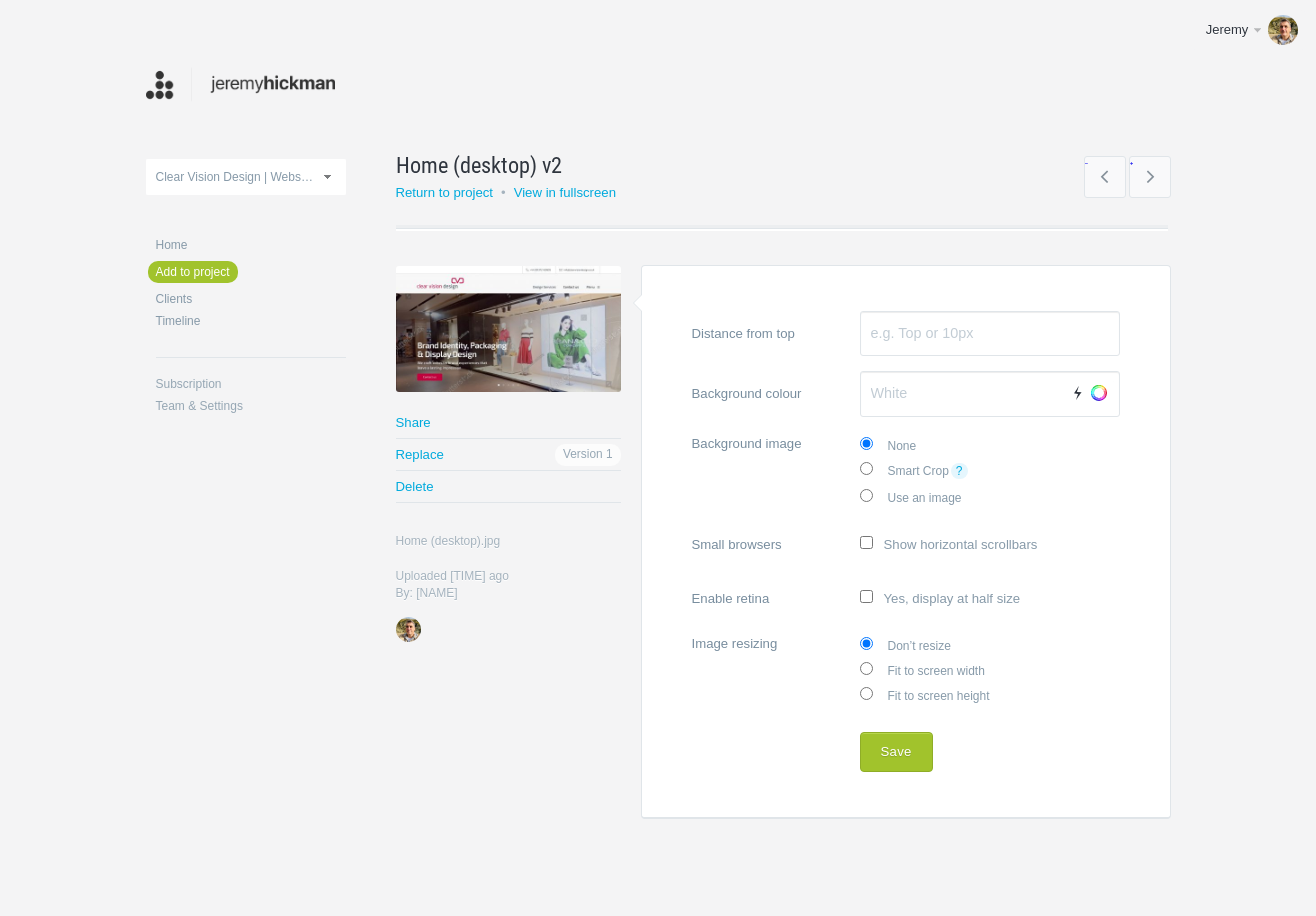 click on "Fit to screen width" at bounding box center (990, 470) 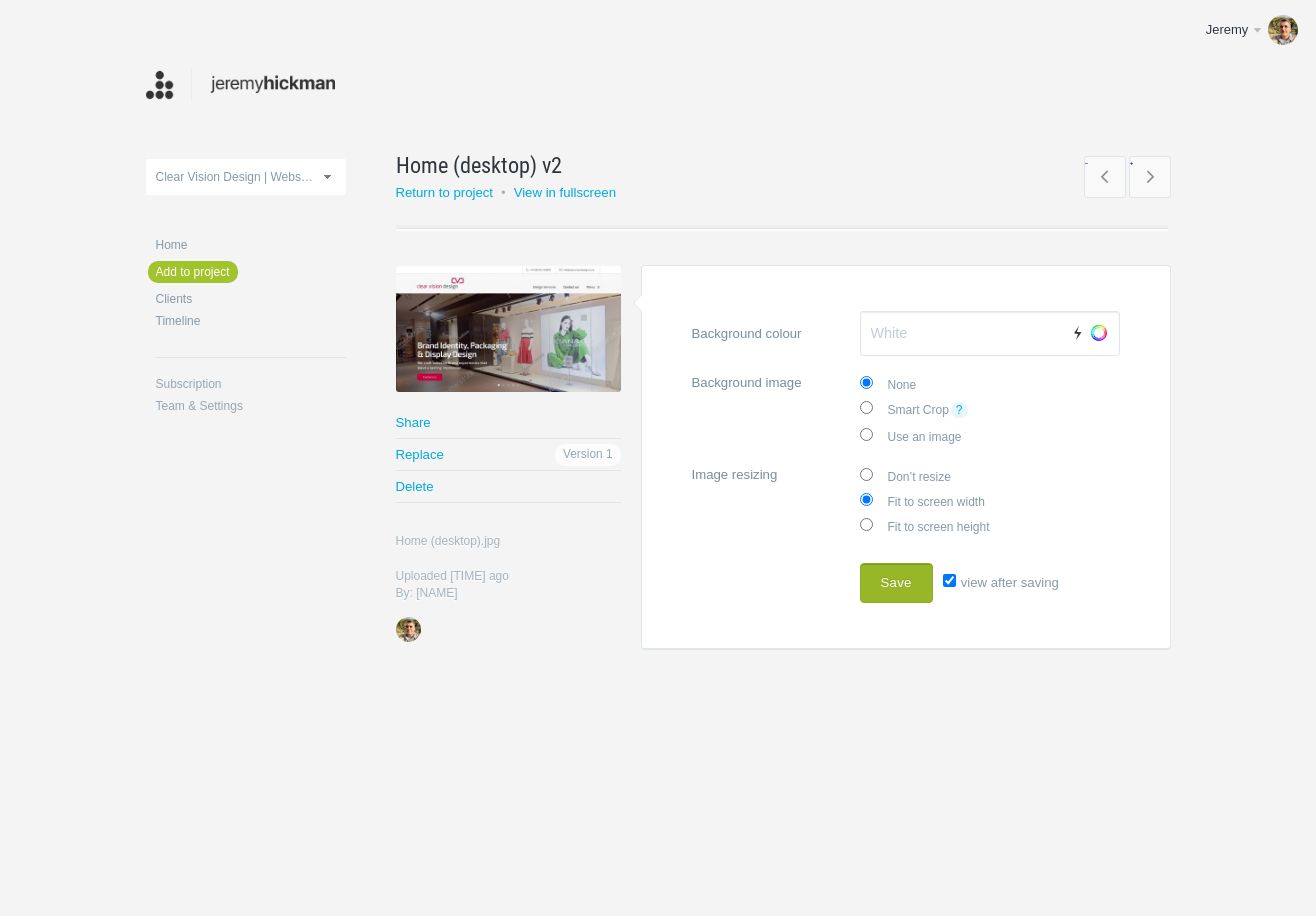 click on "Save" at bounding box center [896, 583] 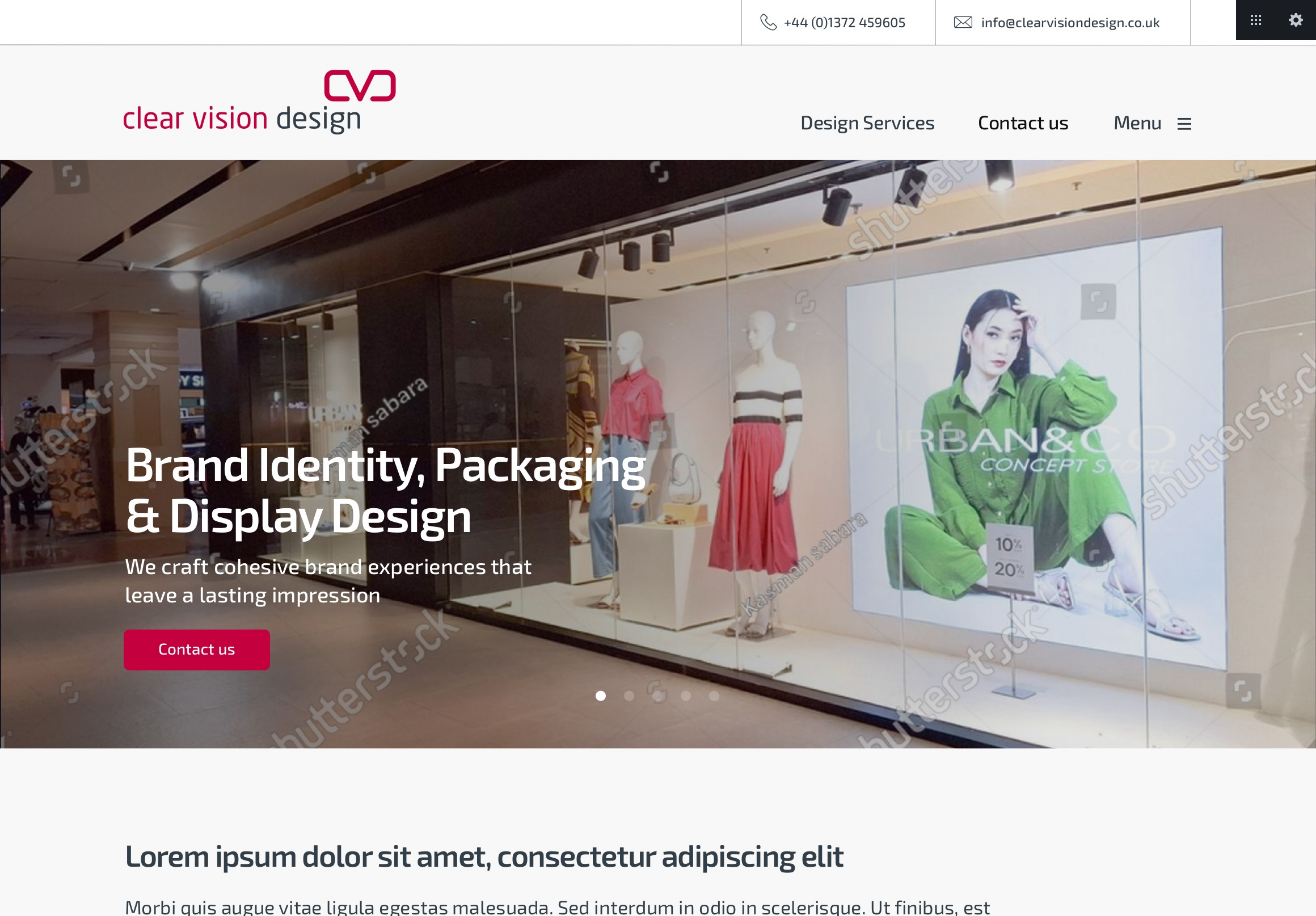 scroll, scrollTop: 0, scrollLeft: 0, axis: both 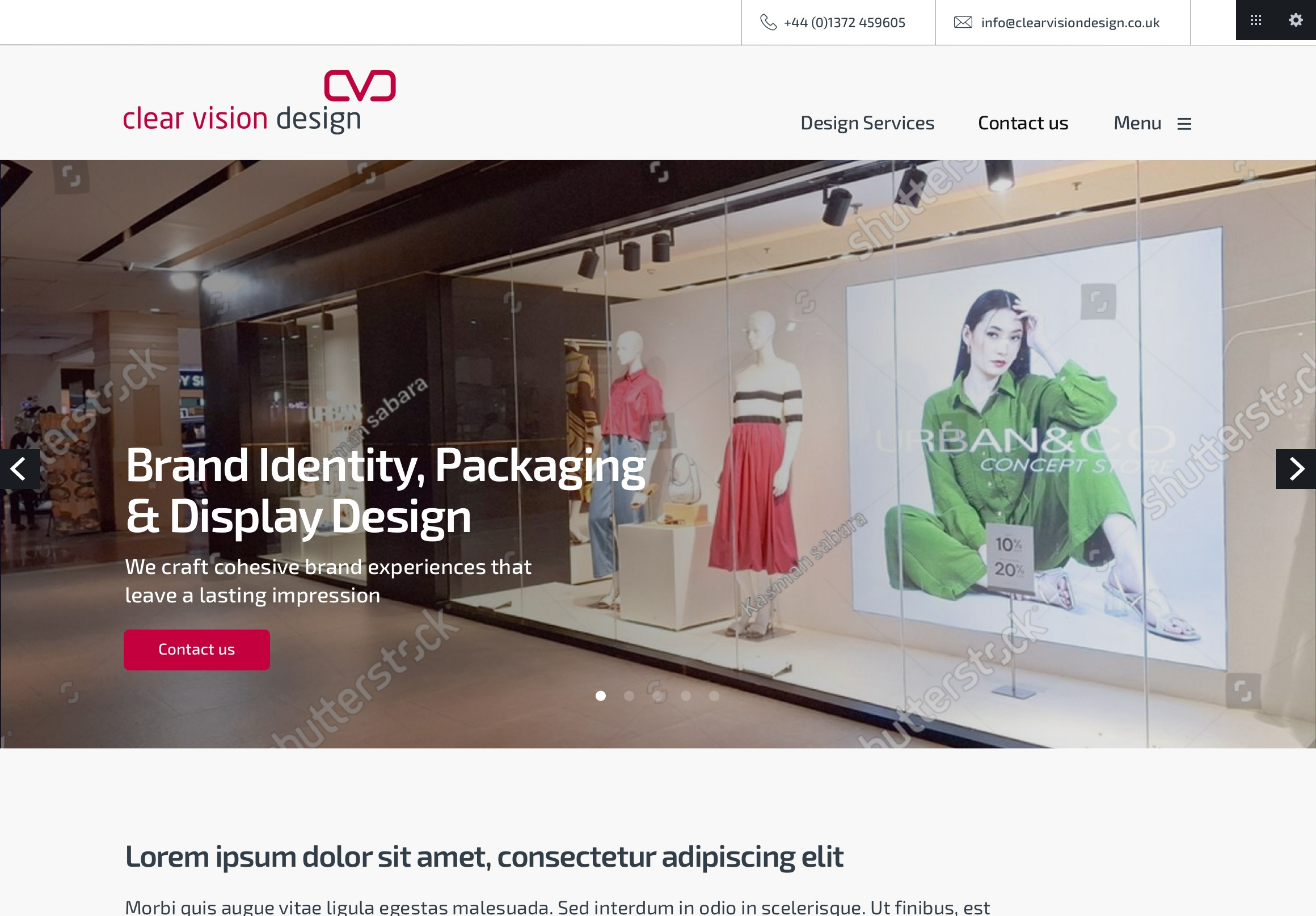 click on "Next" at bounding box center [1296, 469] 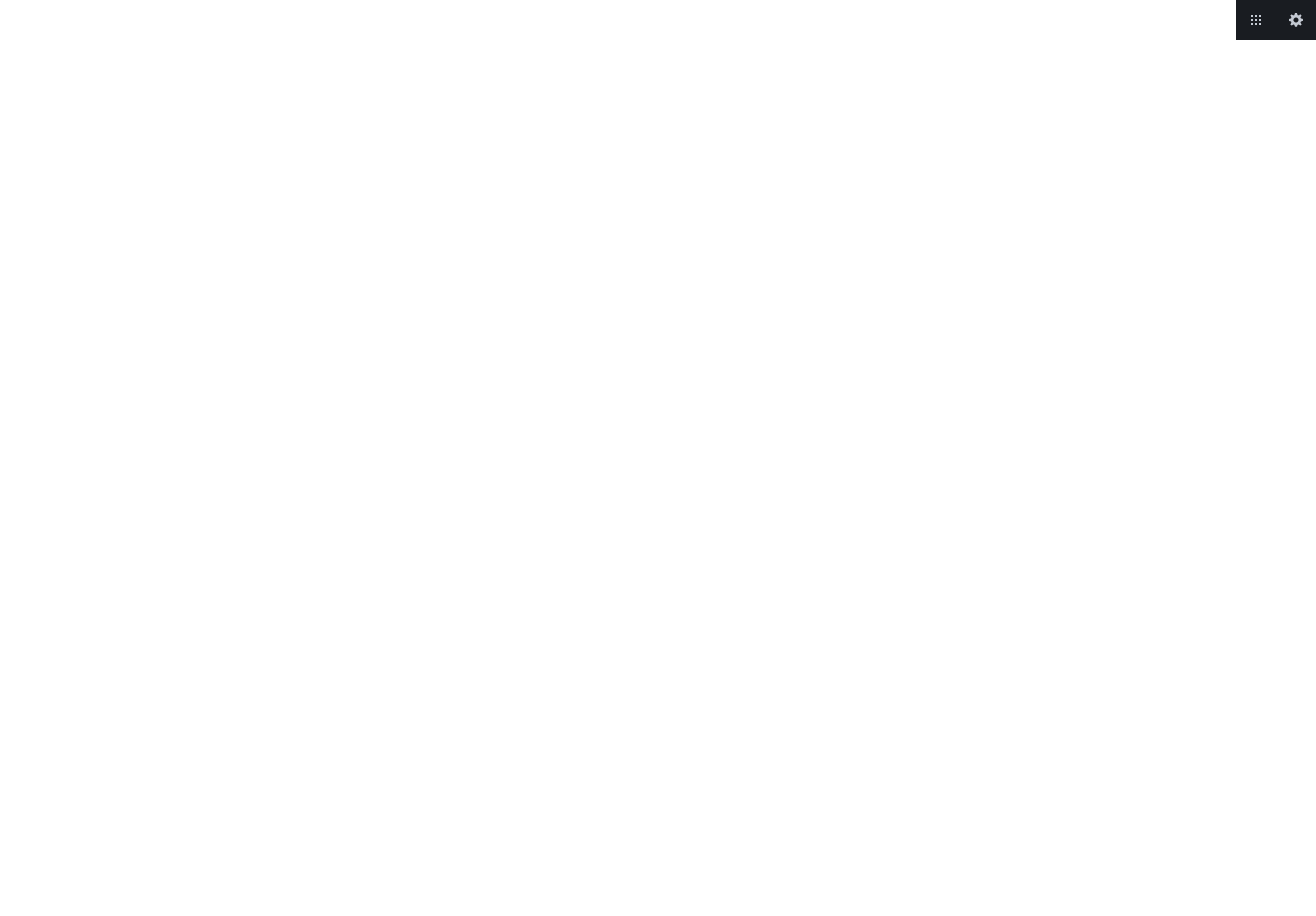 scroll, scrollTop: 0, scrollLeft: 0, axis: both 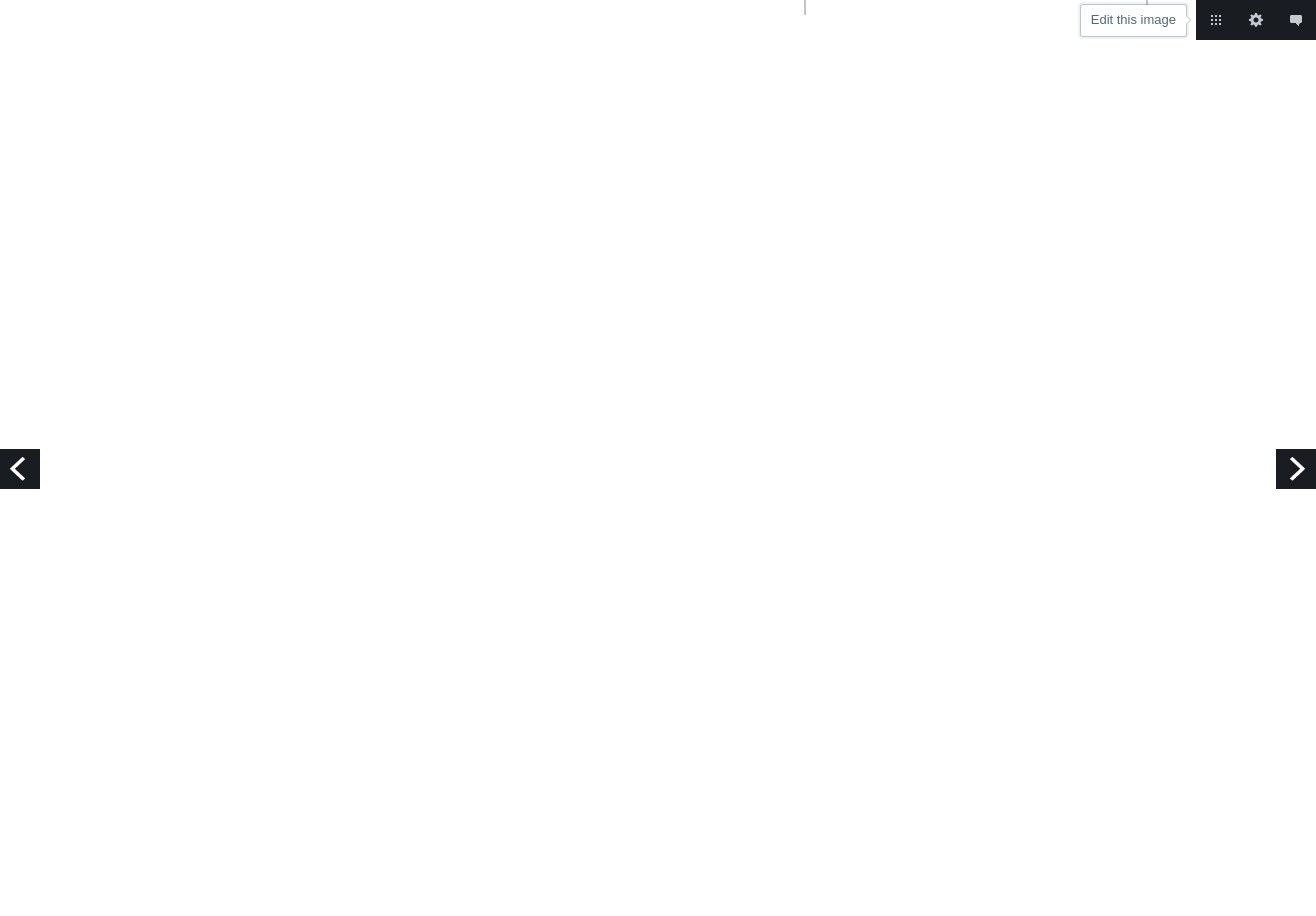 drag, startPoint x: 1256, startPoint y: 21, endPoint x: 1243, endPoint y: 53, distance: 34.539833 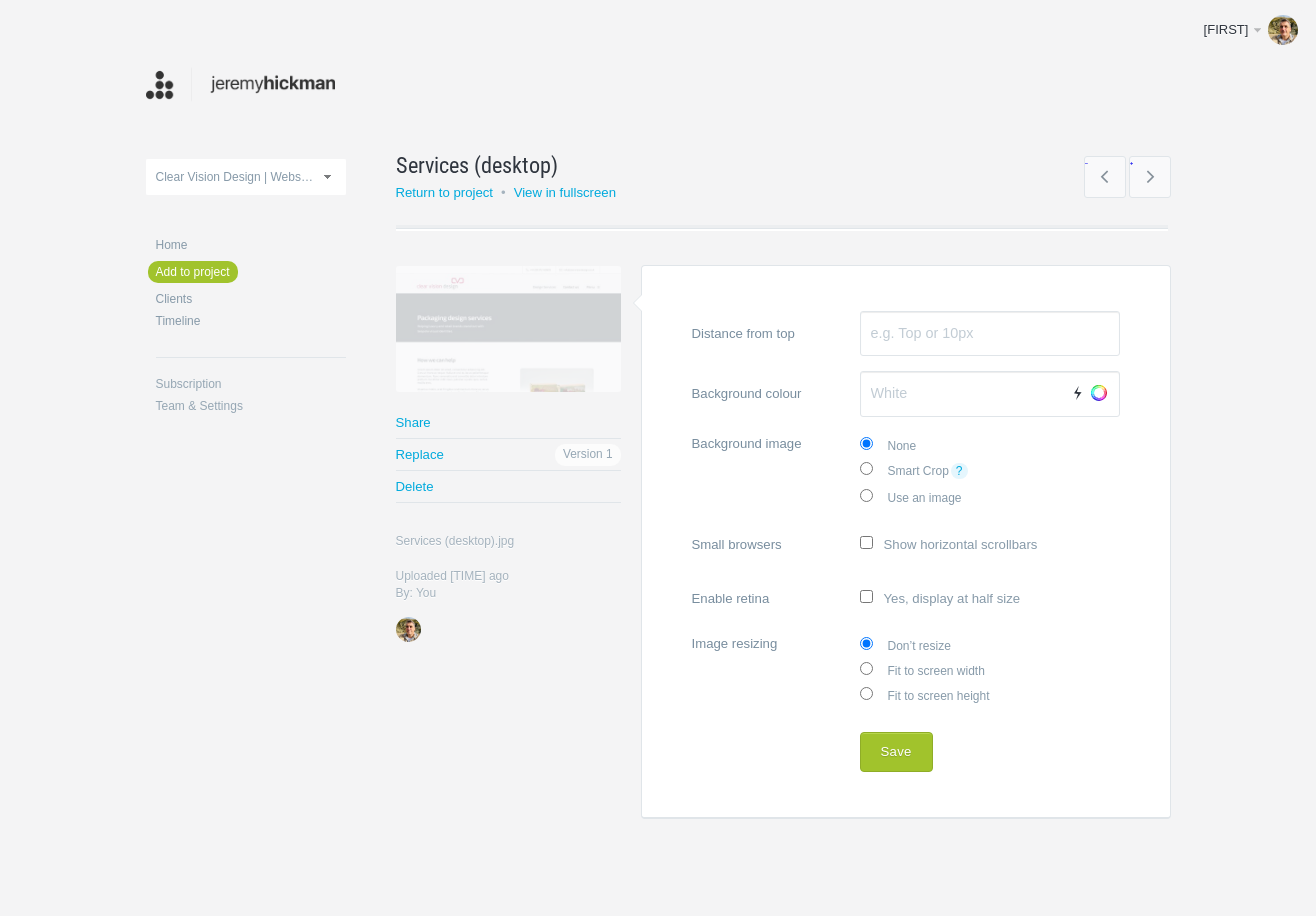 scroll, scrollTop: 0, scrollLeft: 0, axis: both 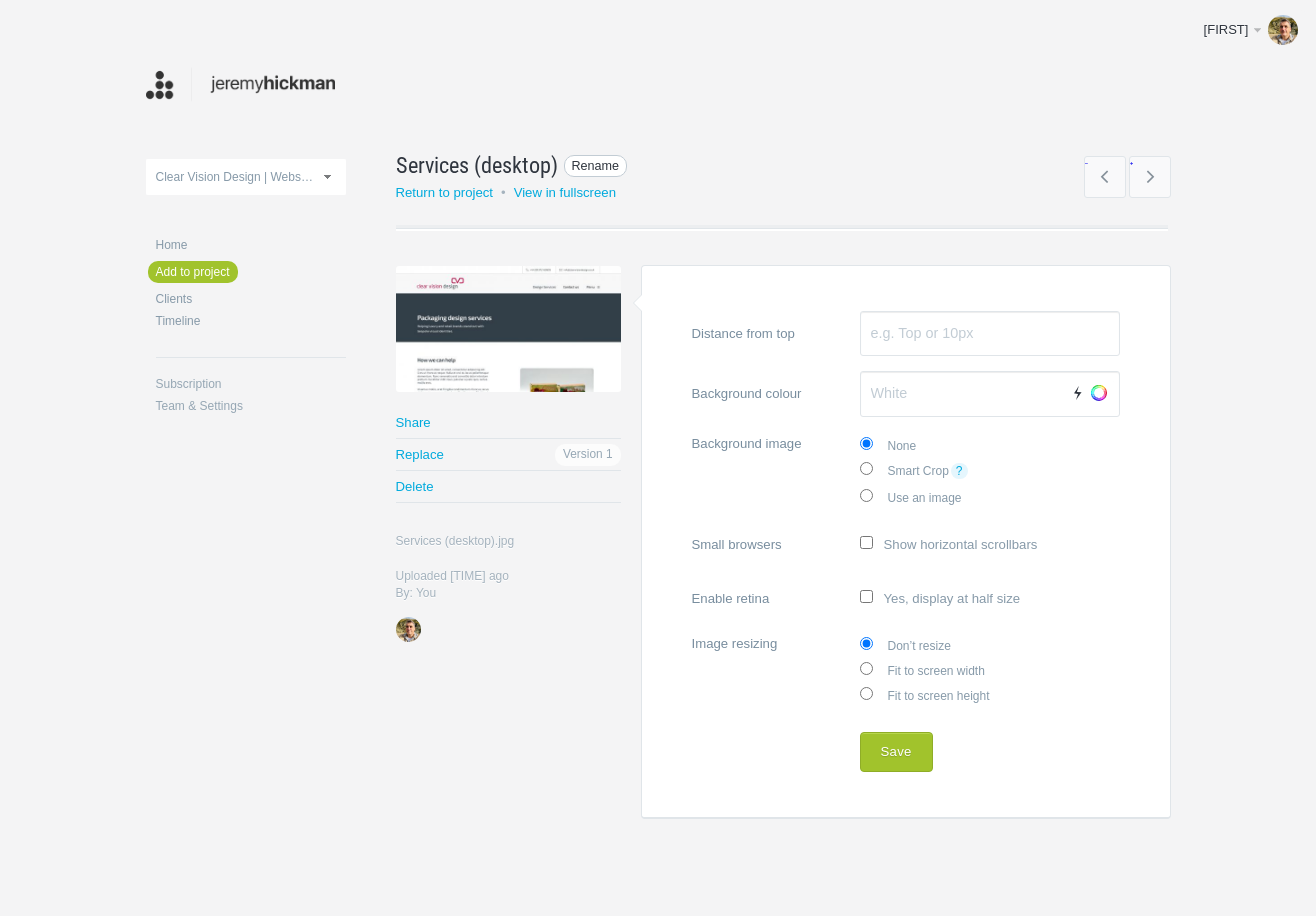 click on "Rename" at bounding box center (596, 166) 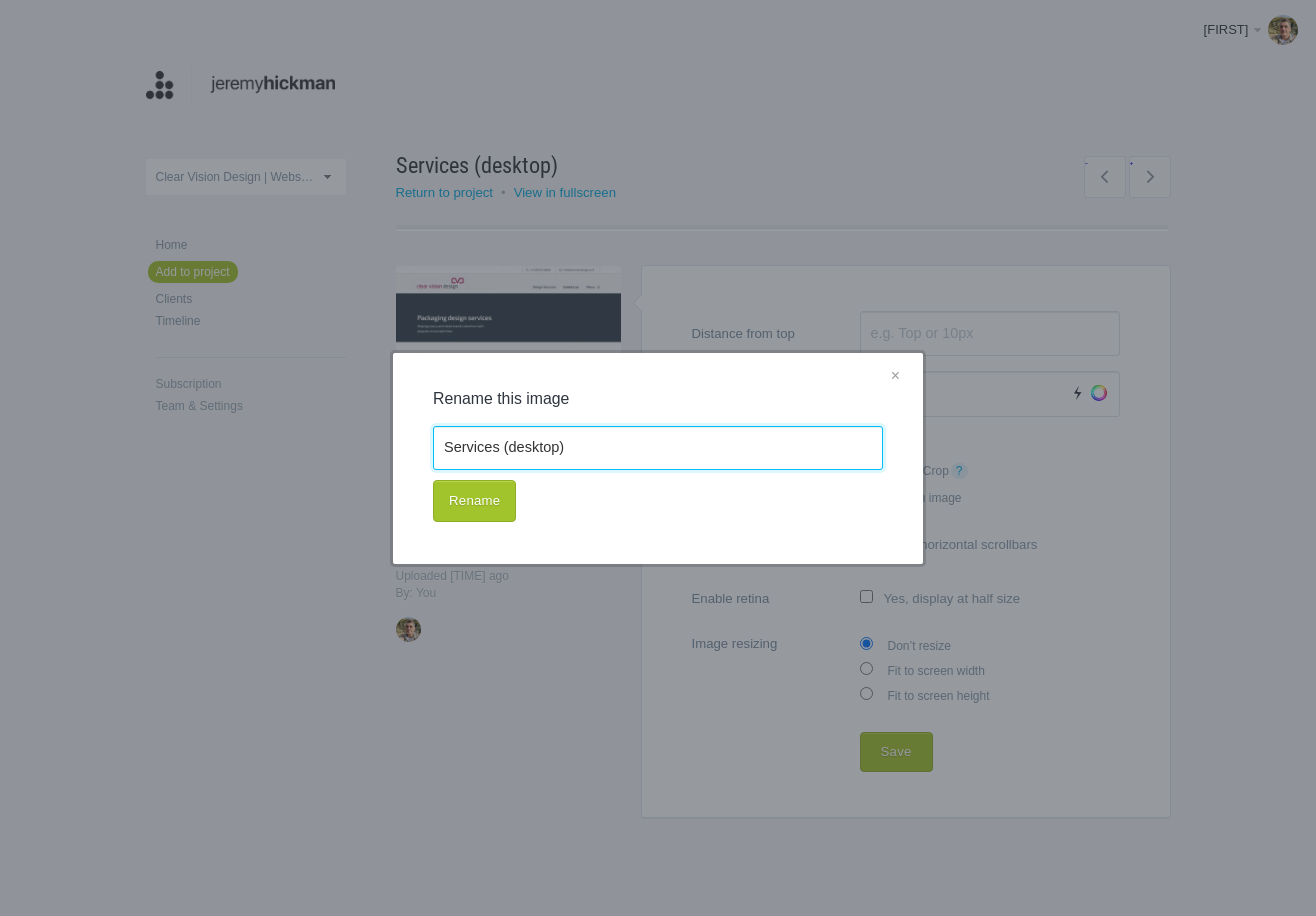 click on "Services (desktop)" at bounding box center (658, 448) 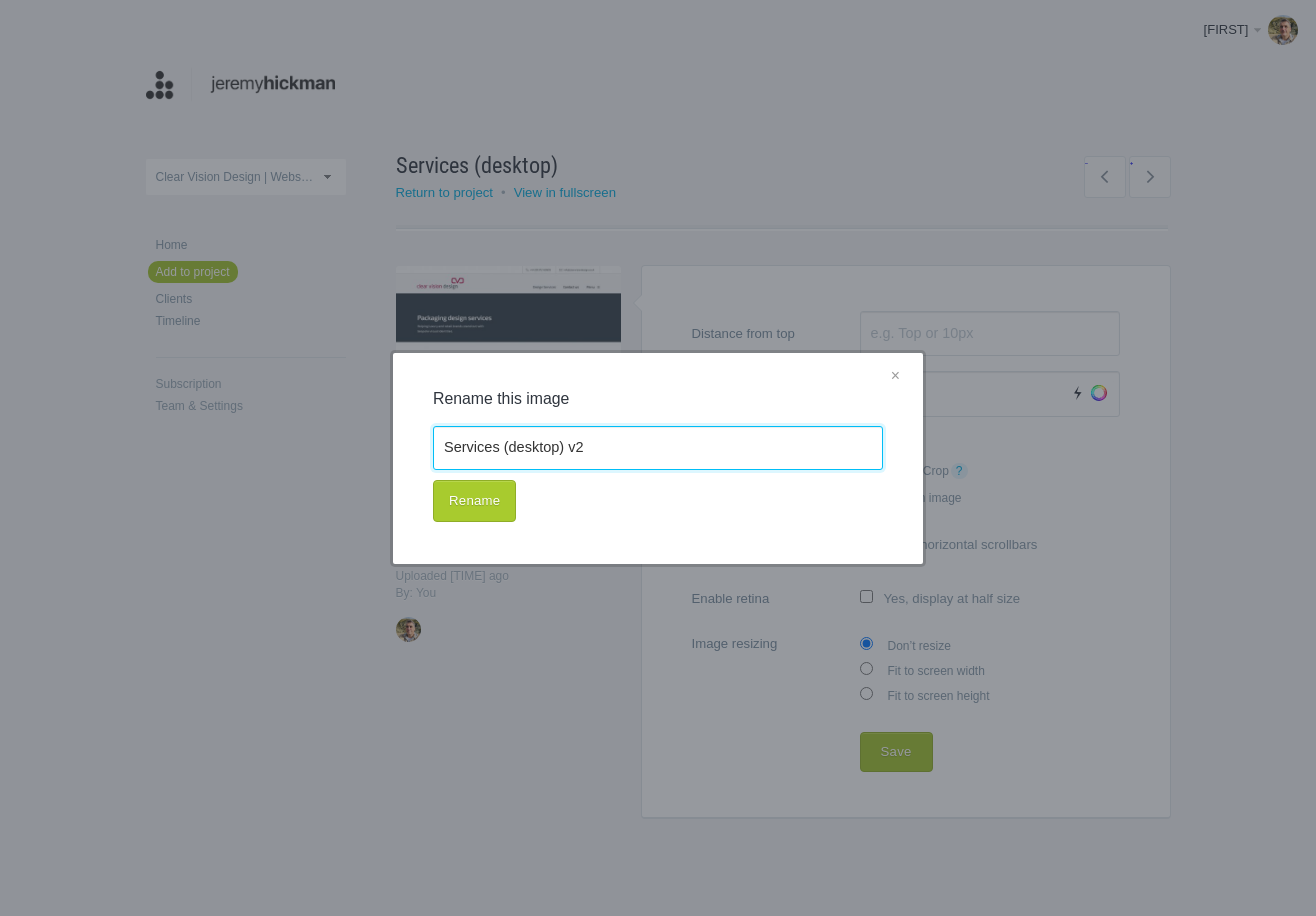 type on "Services (desktop) v2" 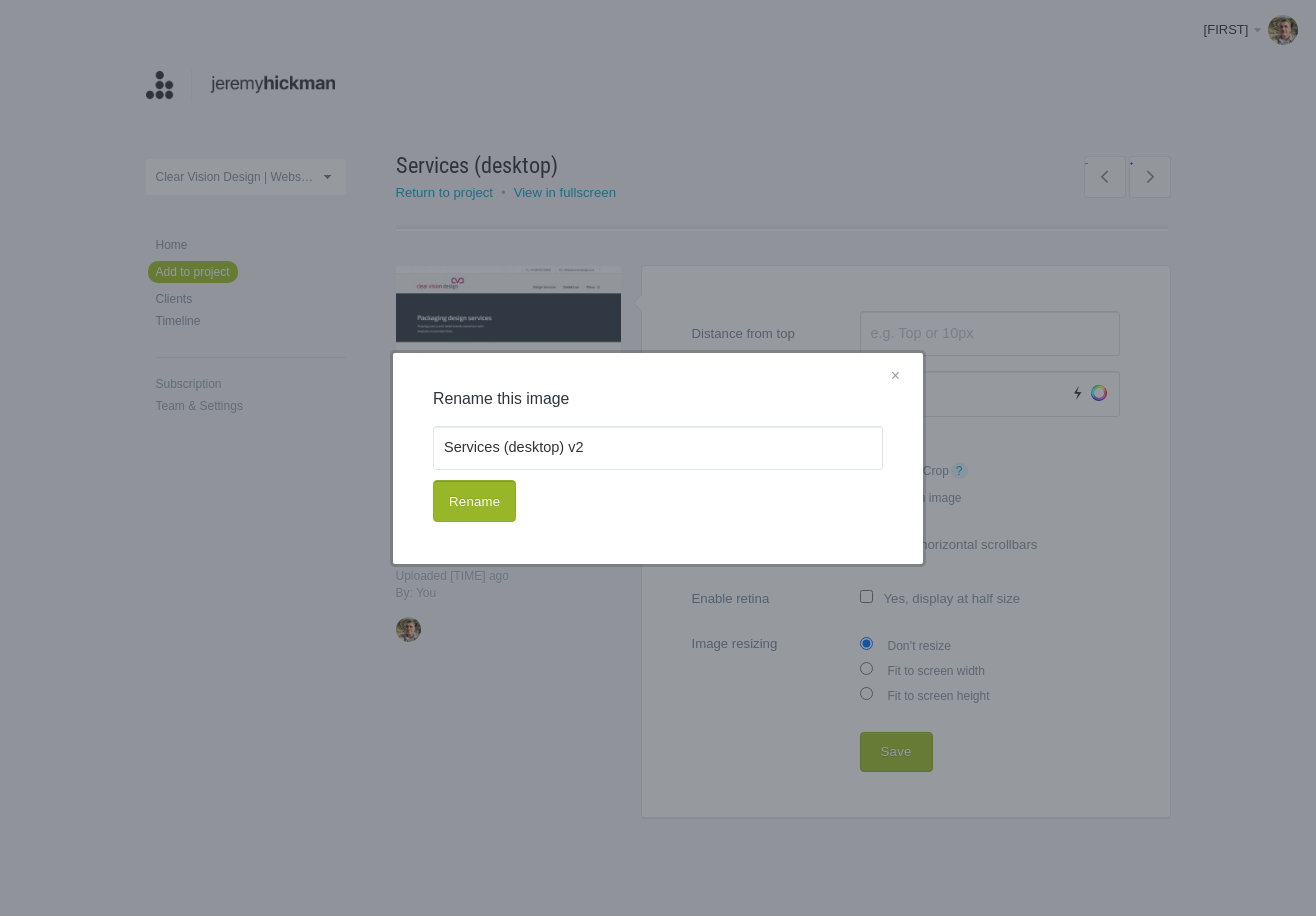 click on "Rename" at bounding box center (474, 501) 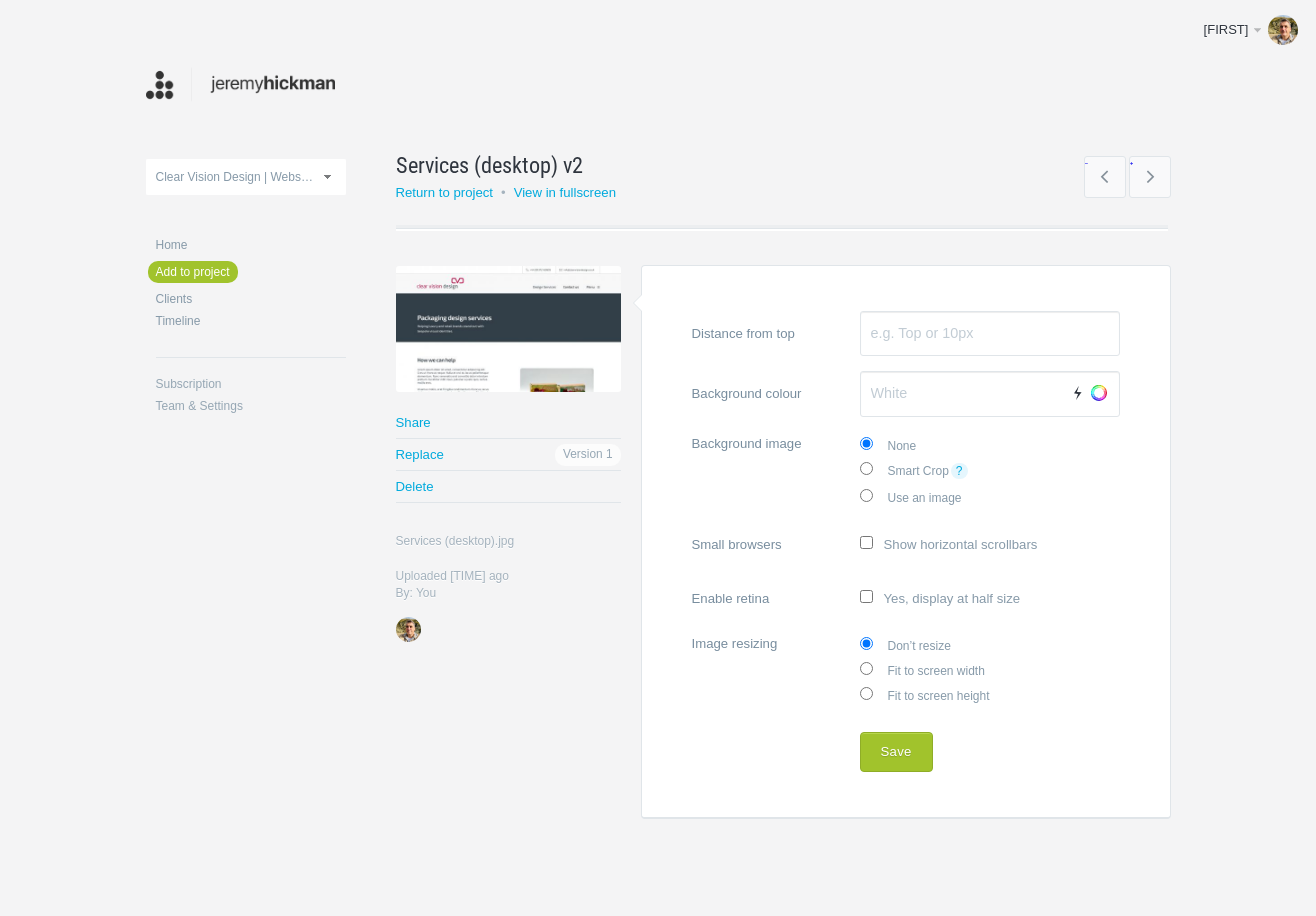 drag, startPoint x: 899, startPoint y: 672, endPoint x: 894, endPoint y: 695, distance: 23.537205 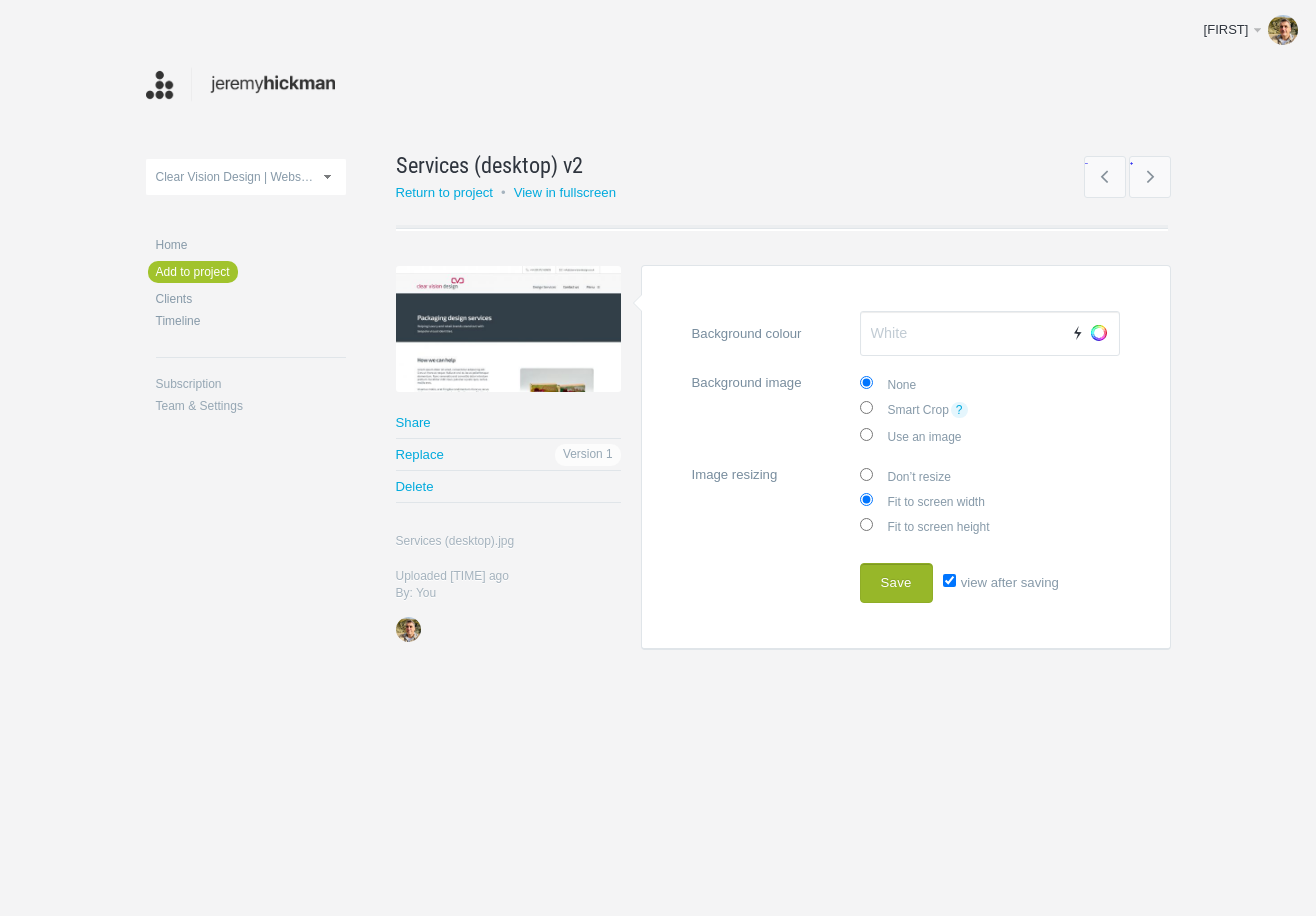 click on "Save" at bounding box center [896, 583] 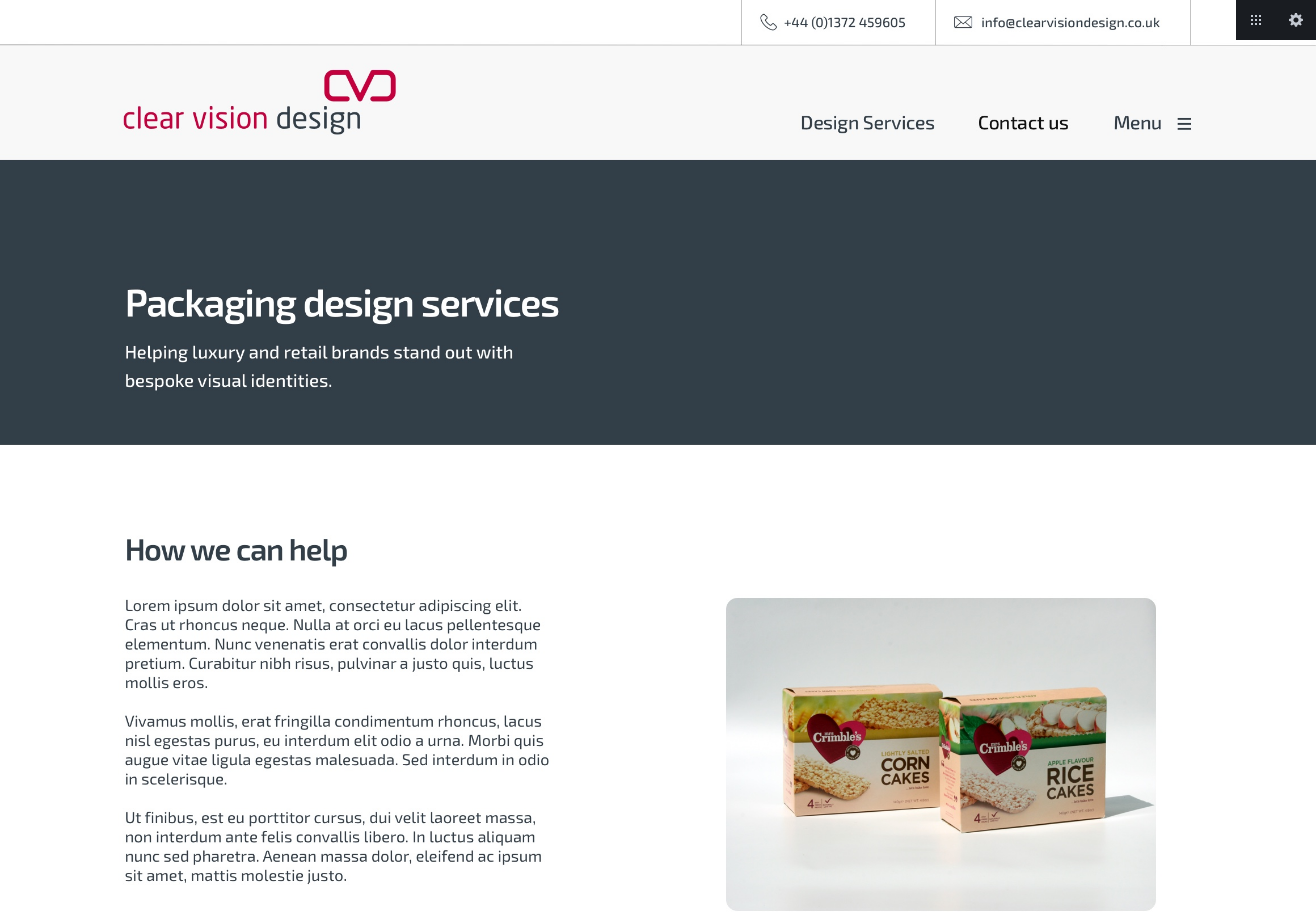 scroll, scrollTop: 0, scrollLeft: 0, axis: both 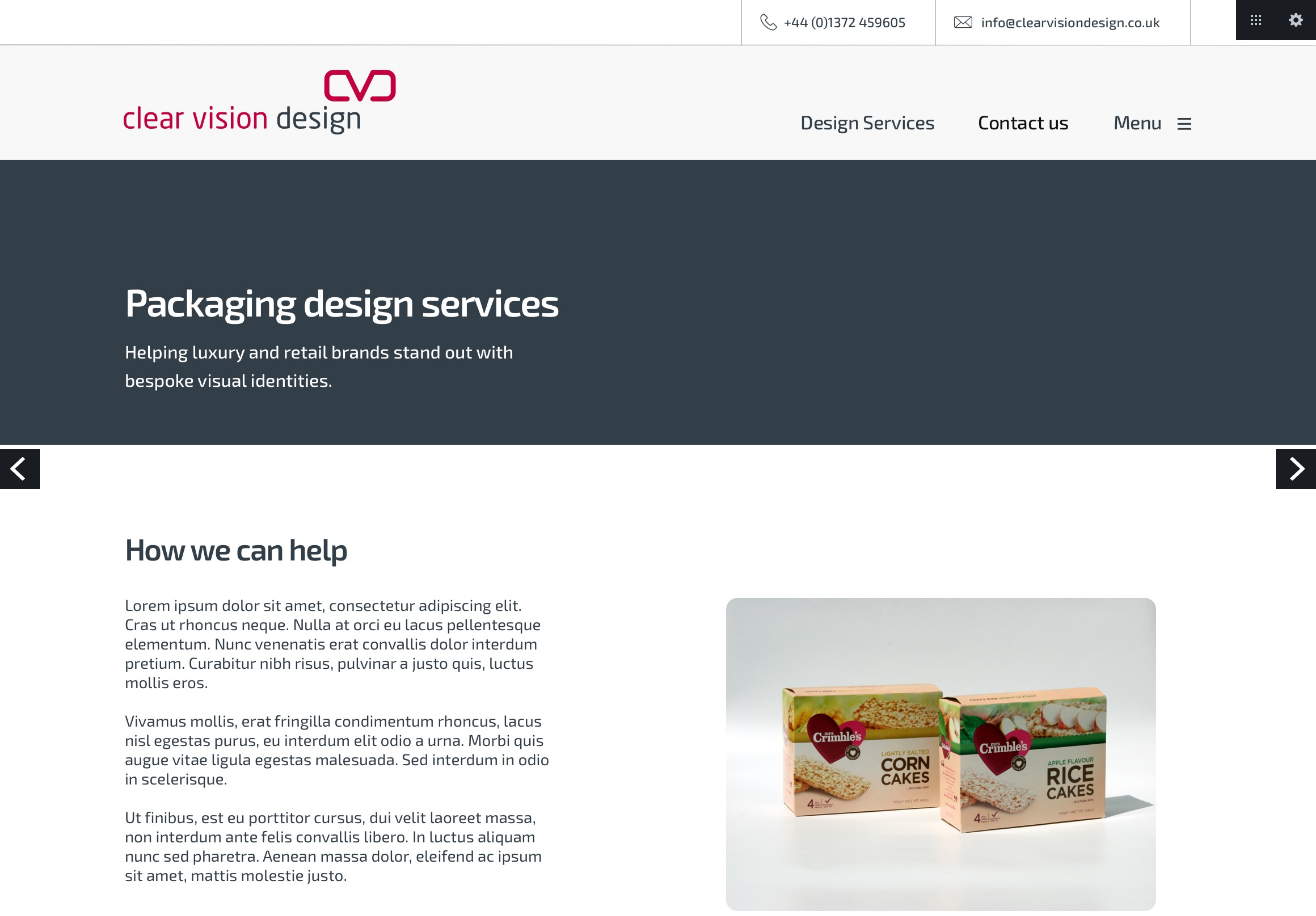 click on "Next" at bounding box center (1296, 469) 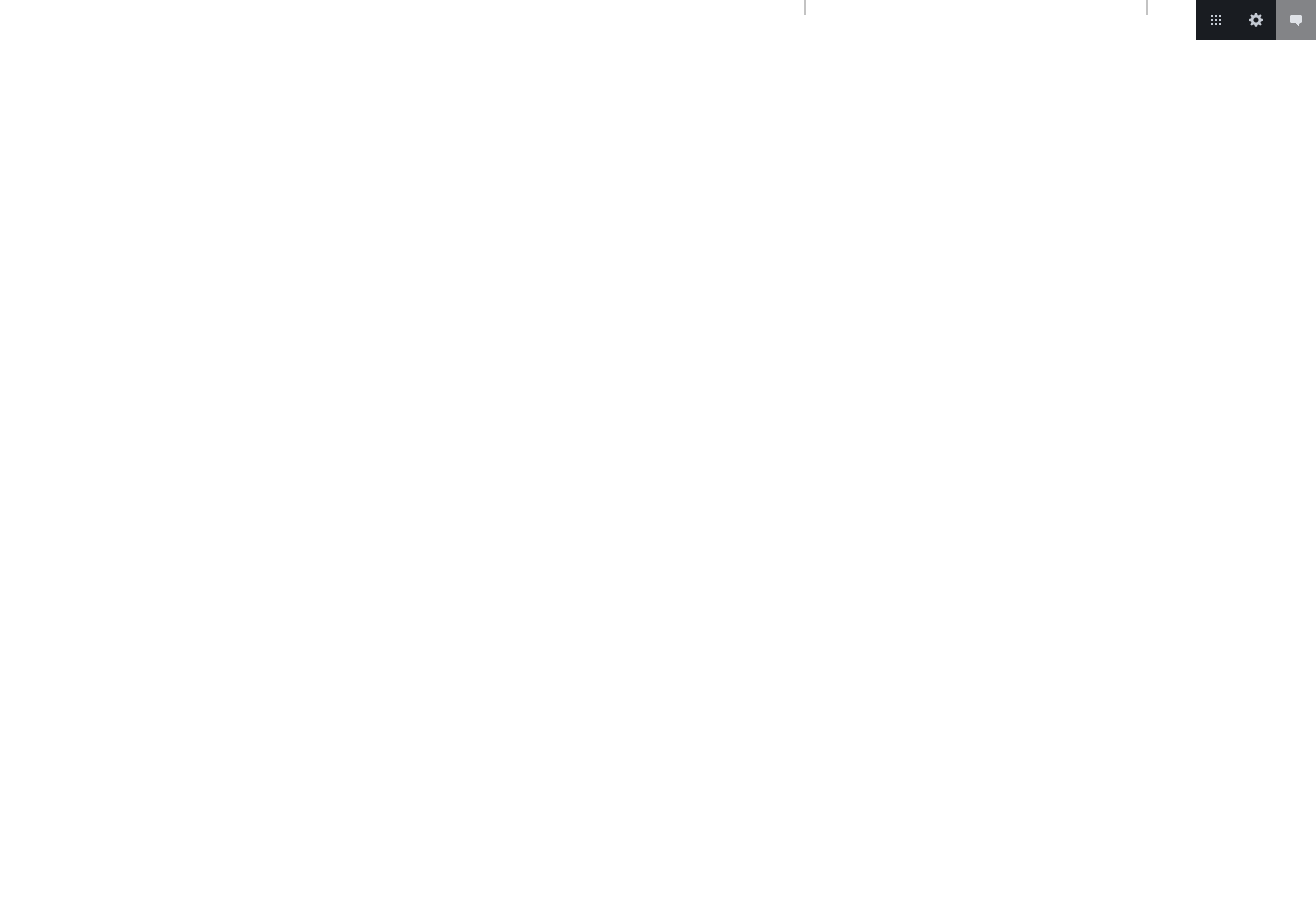 scroll, scrollTop: 0, scrollLeft: 0, axis: both 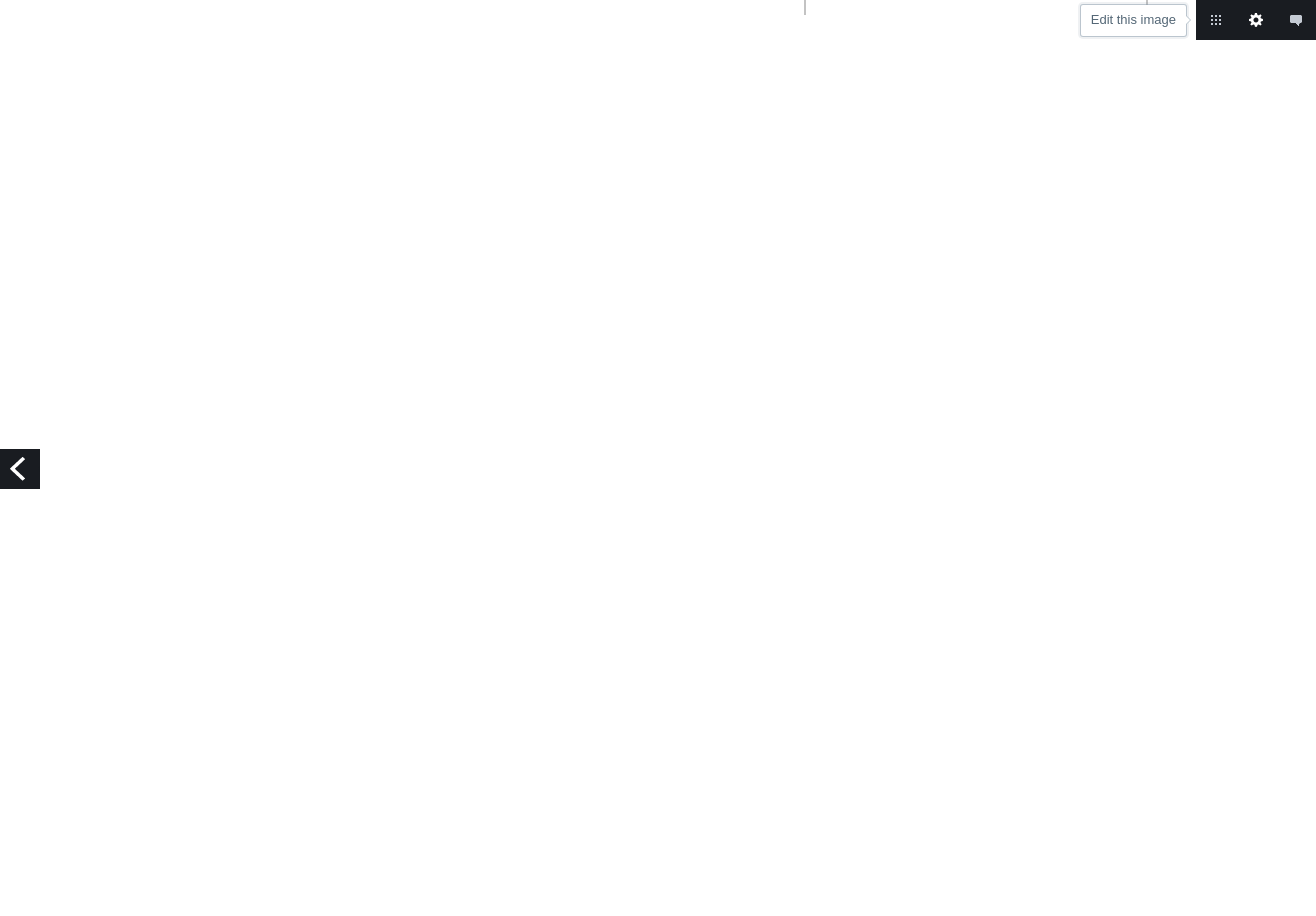 click on "Edit this image" at bounding box center (1256, 20) 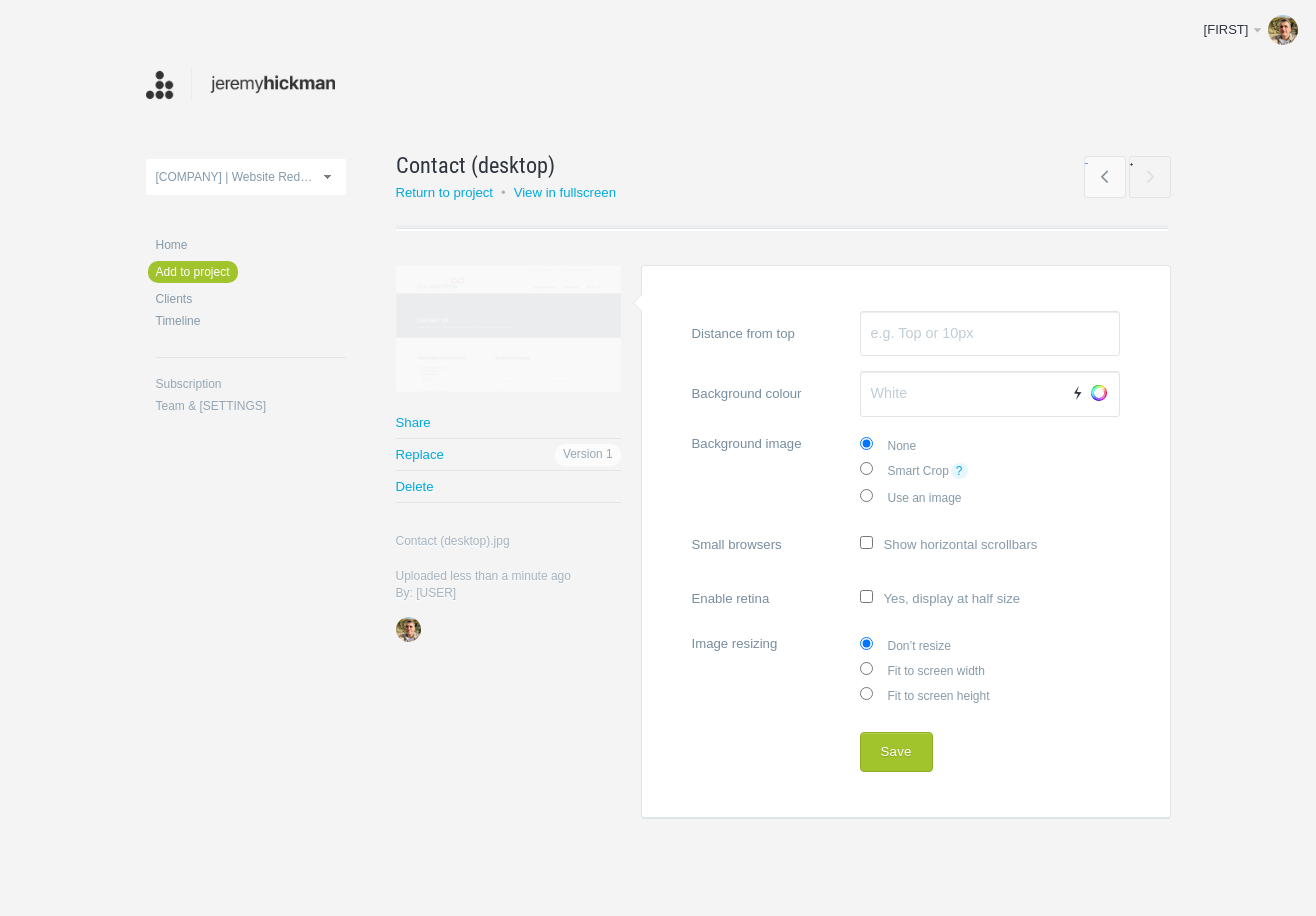scroll, scrollTop: 0, scrollLeft: 0, axis: both 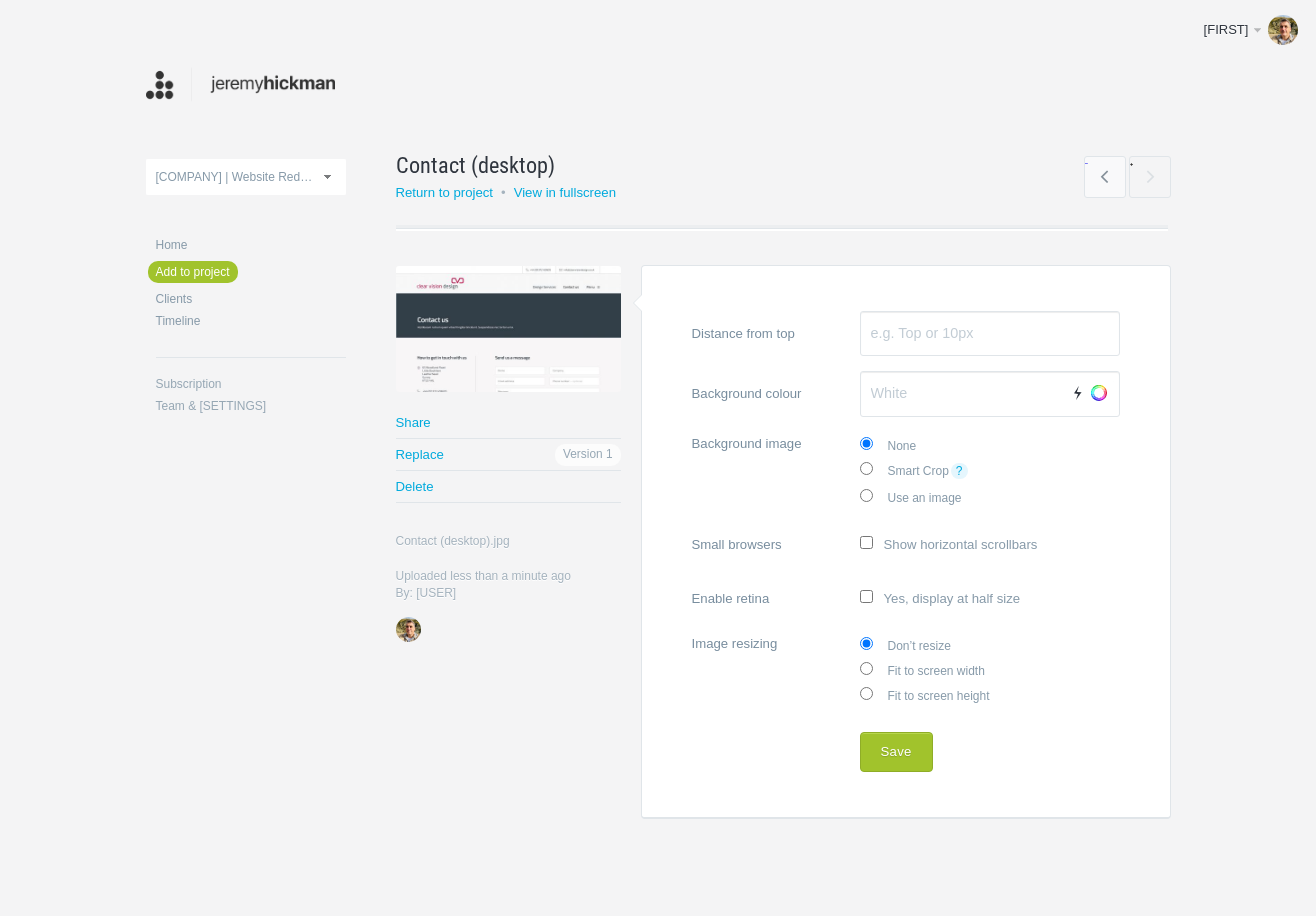 click on "Enable retina Yes, display at half size" at bounding box center (906, 597) 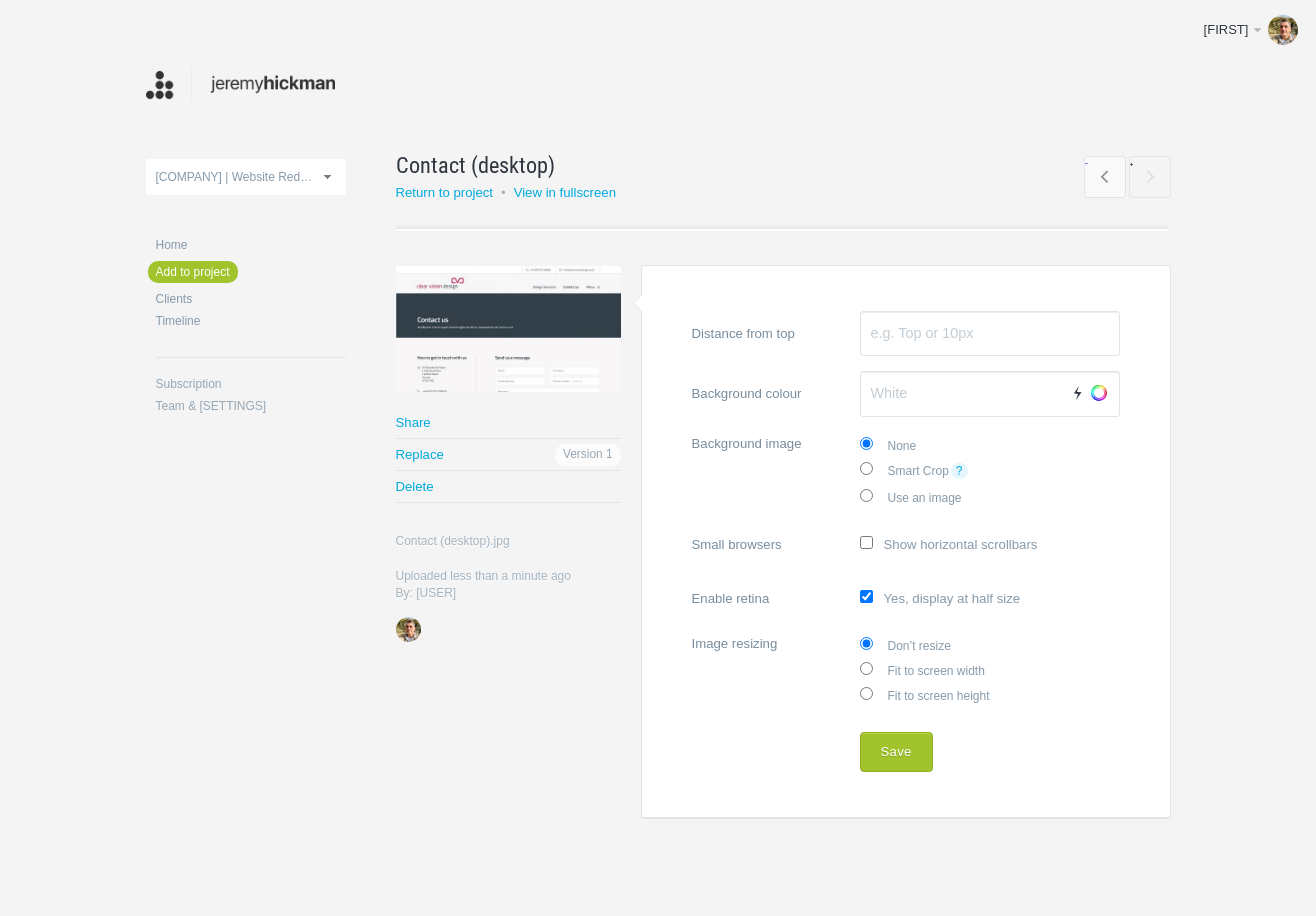 drag, startPoint x: 914, startPoint y: 597, endPoint x: 915, endPoint y: 618, distance: 21.023796 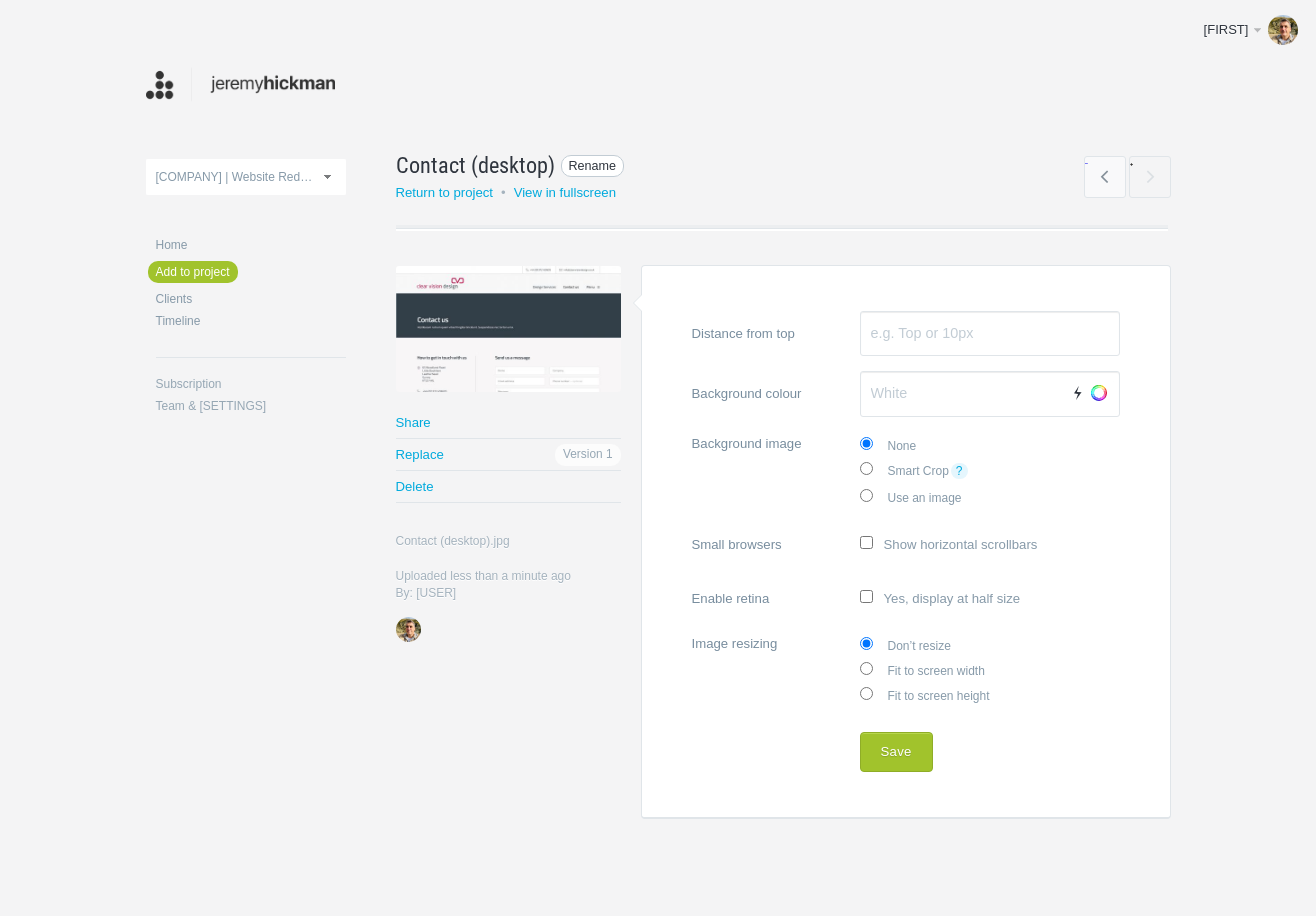 click on "Rename" at bounding box center (593, 166) 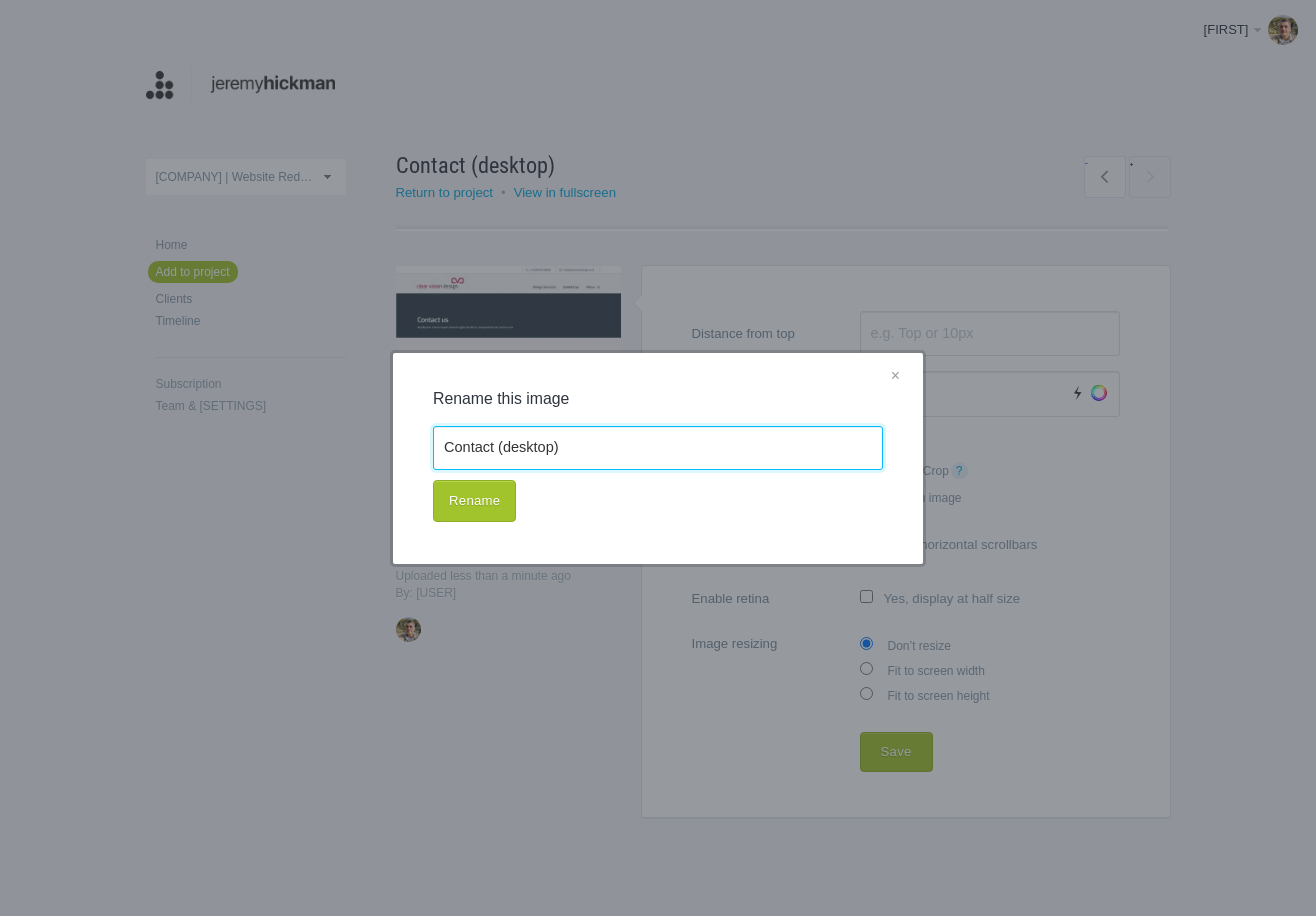 click on "Contact (desktop)" at bounding box center [658, 448] 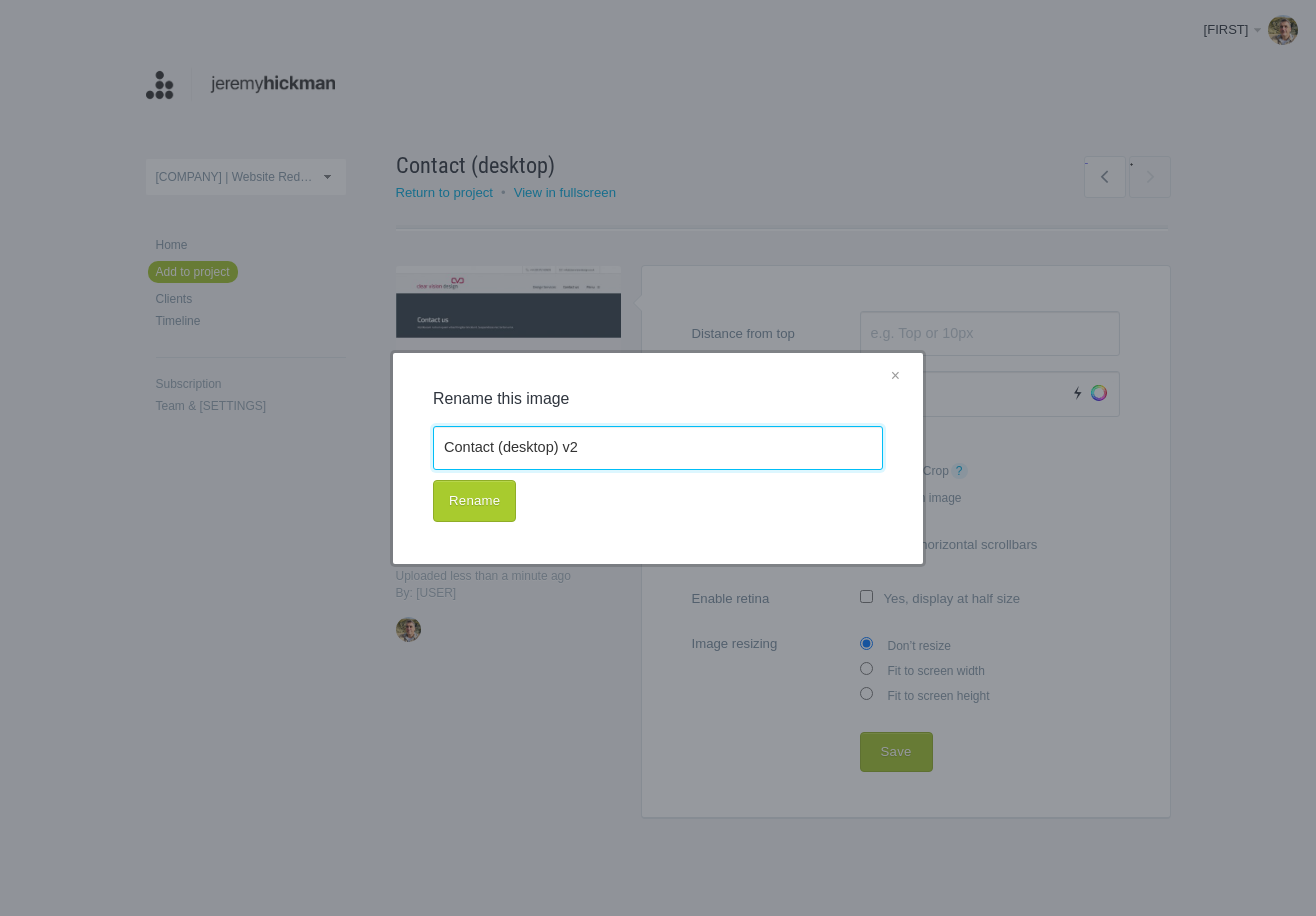 type on "Contact (desktop) v2" 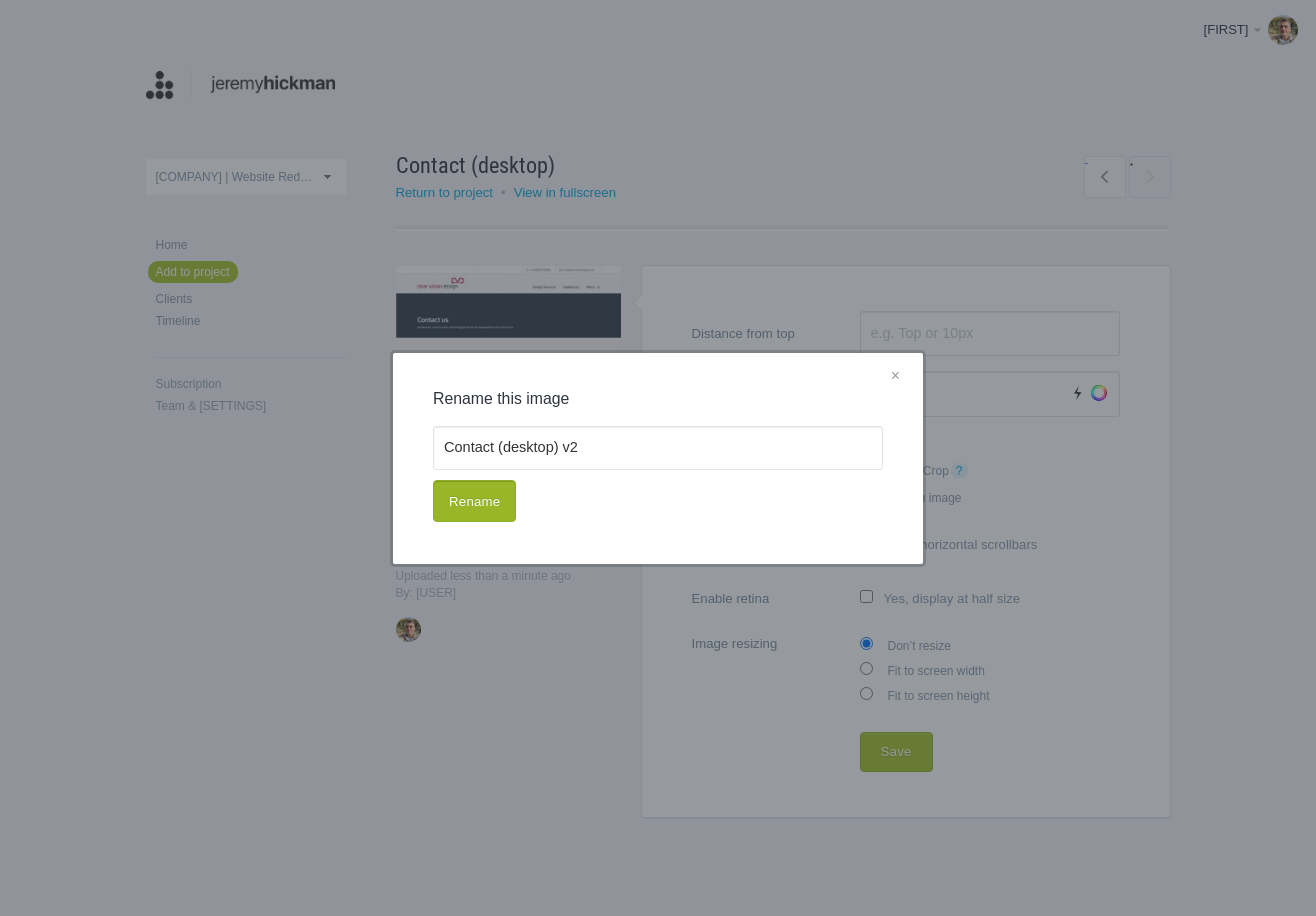 click on "Rename" at bounding box center [474, 501] 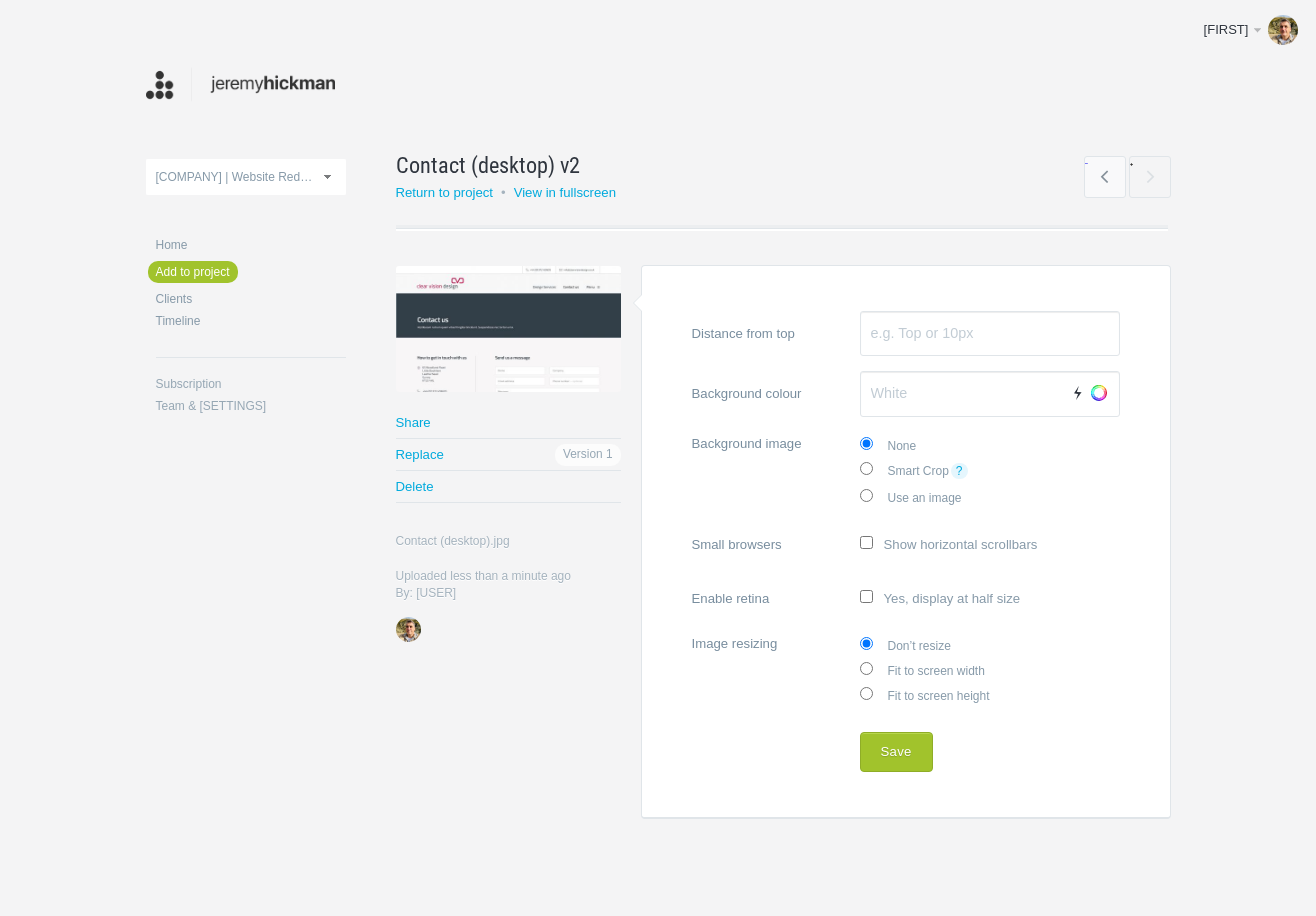 click on "Fit to screen width" at bounding box center [990, 470] 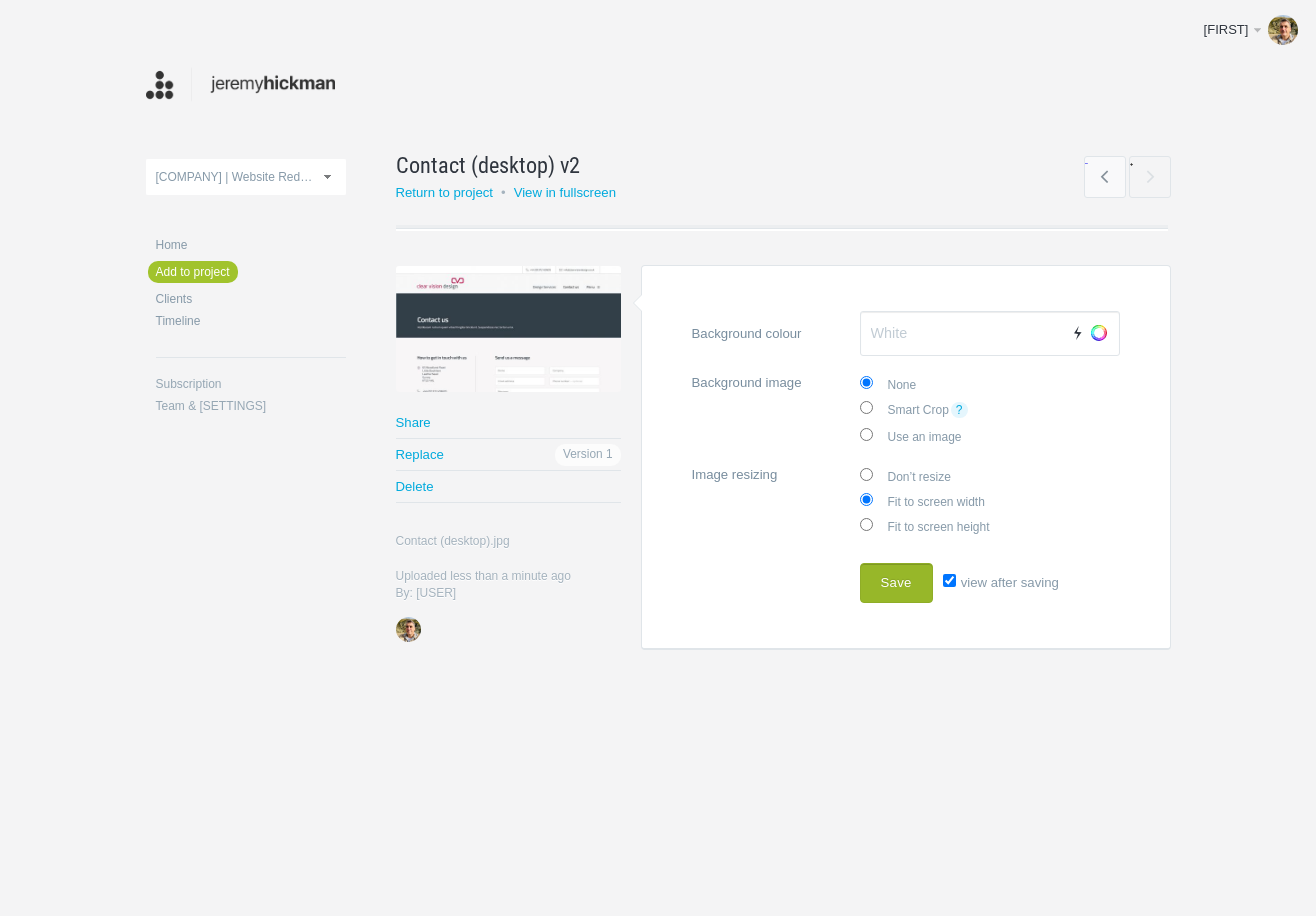 click on "Save" at bounding box center (896, 583) 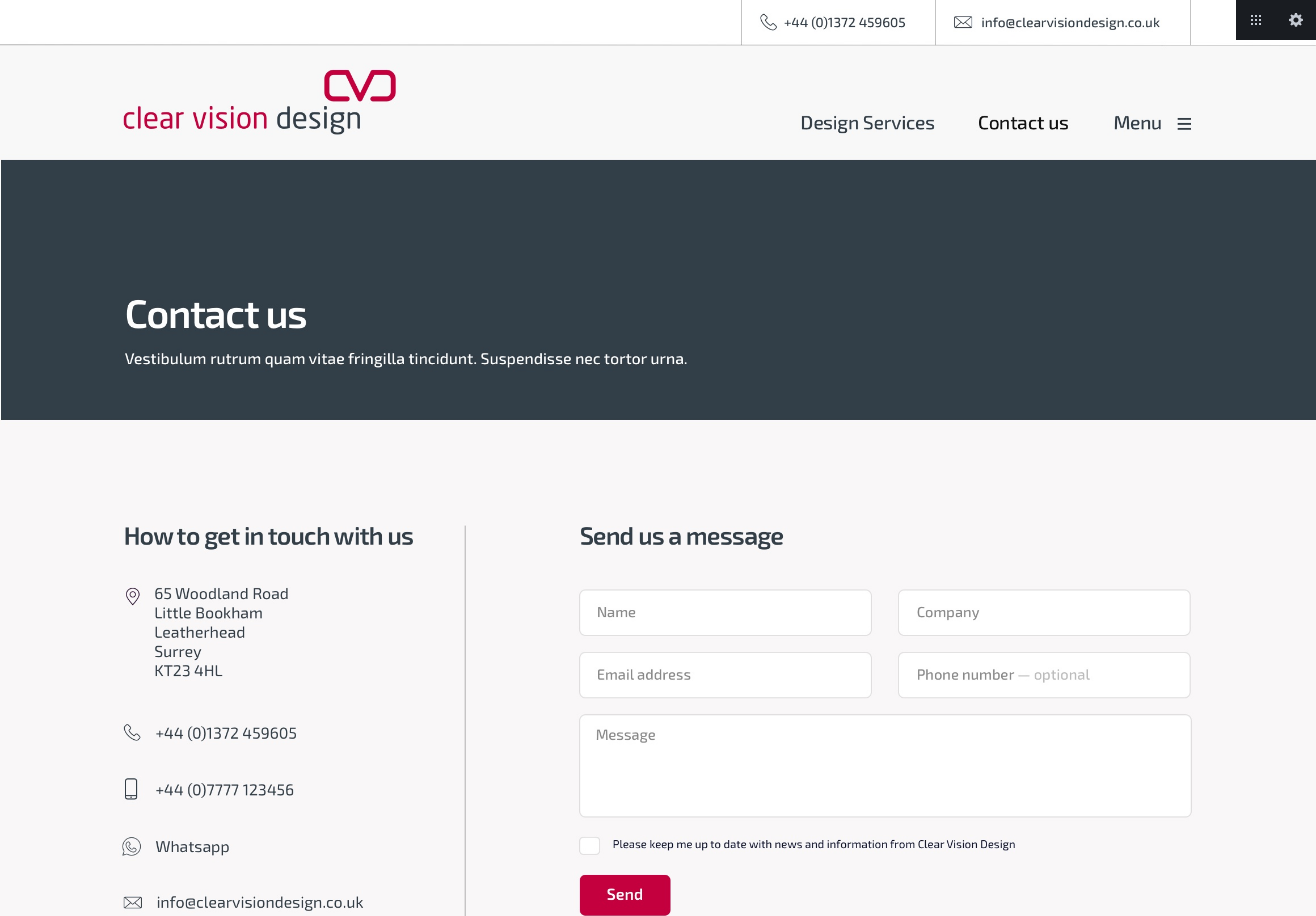 scroll, scrollTop: 0, scrollLeft: 0, axis: both 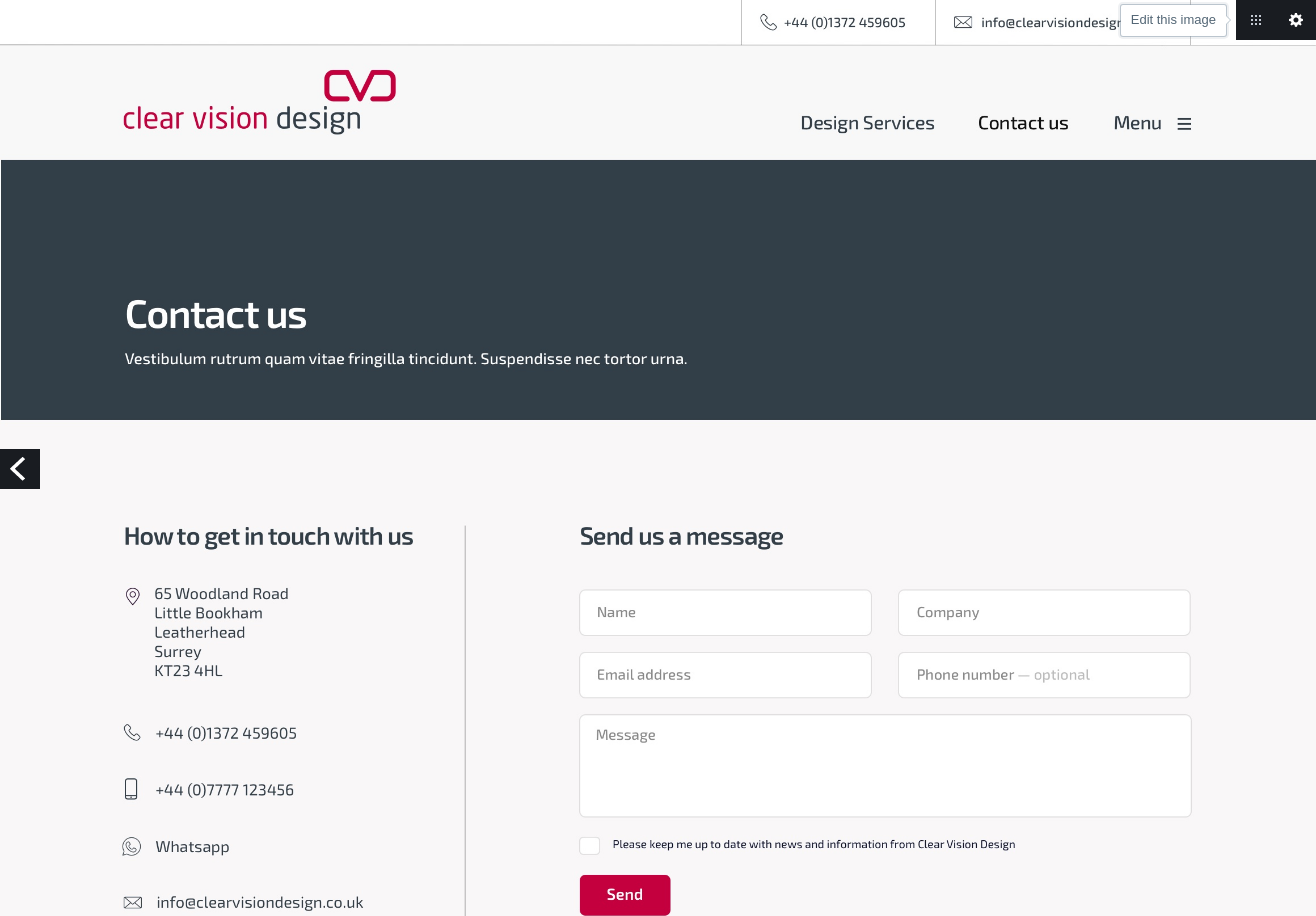 click on "Edit this image" at bounding box center [1296, 20] 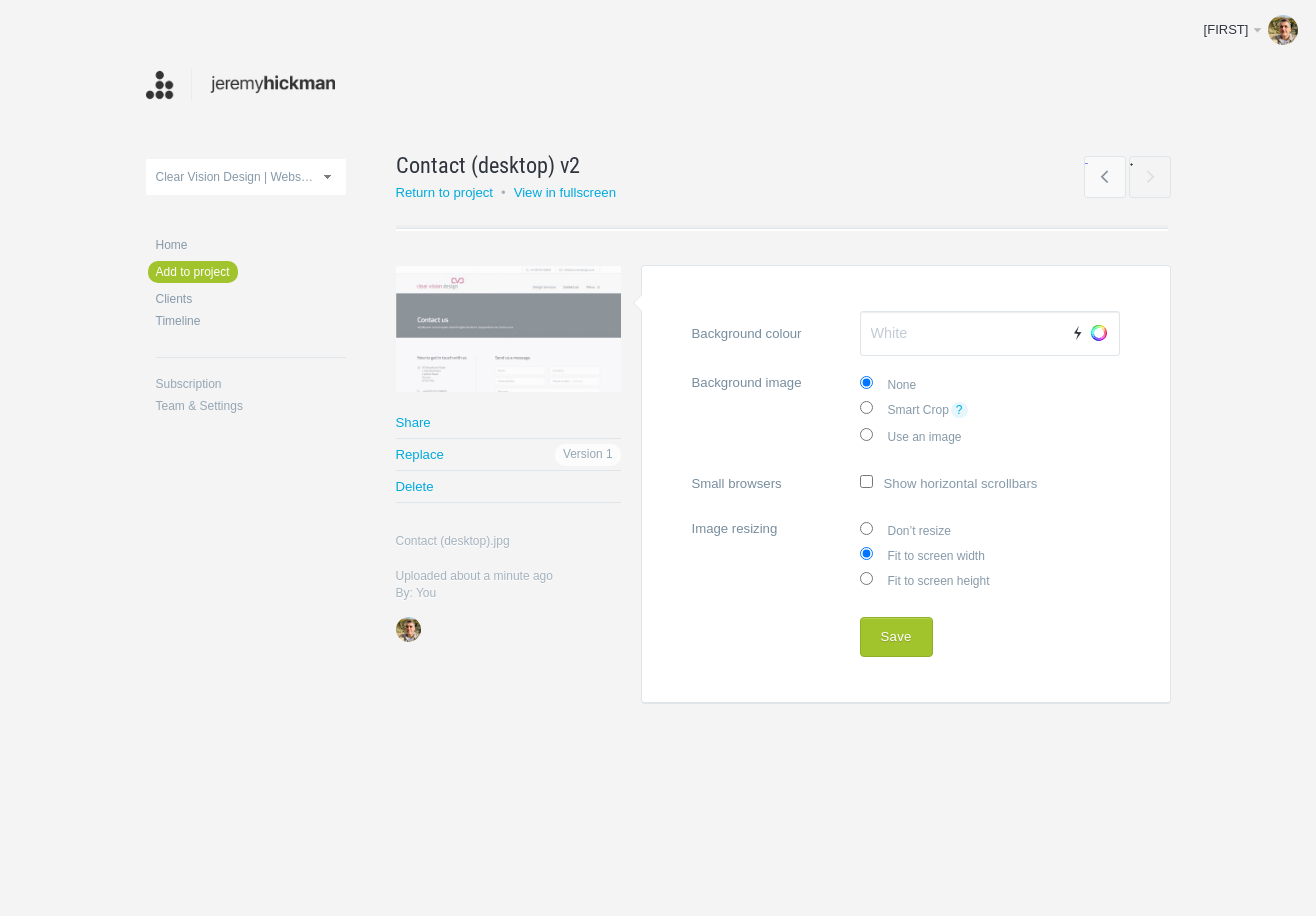 scroll, scrollTop: 0, scrollLeft: 0, axis: both 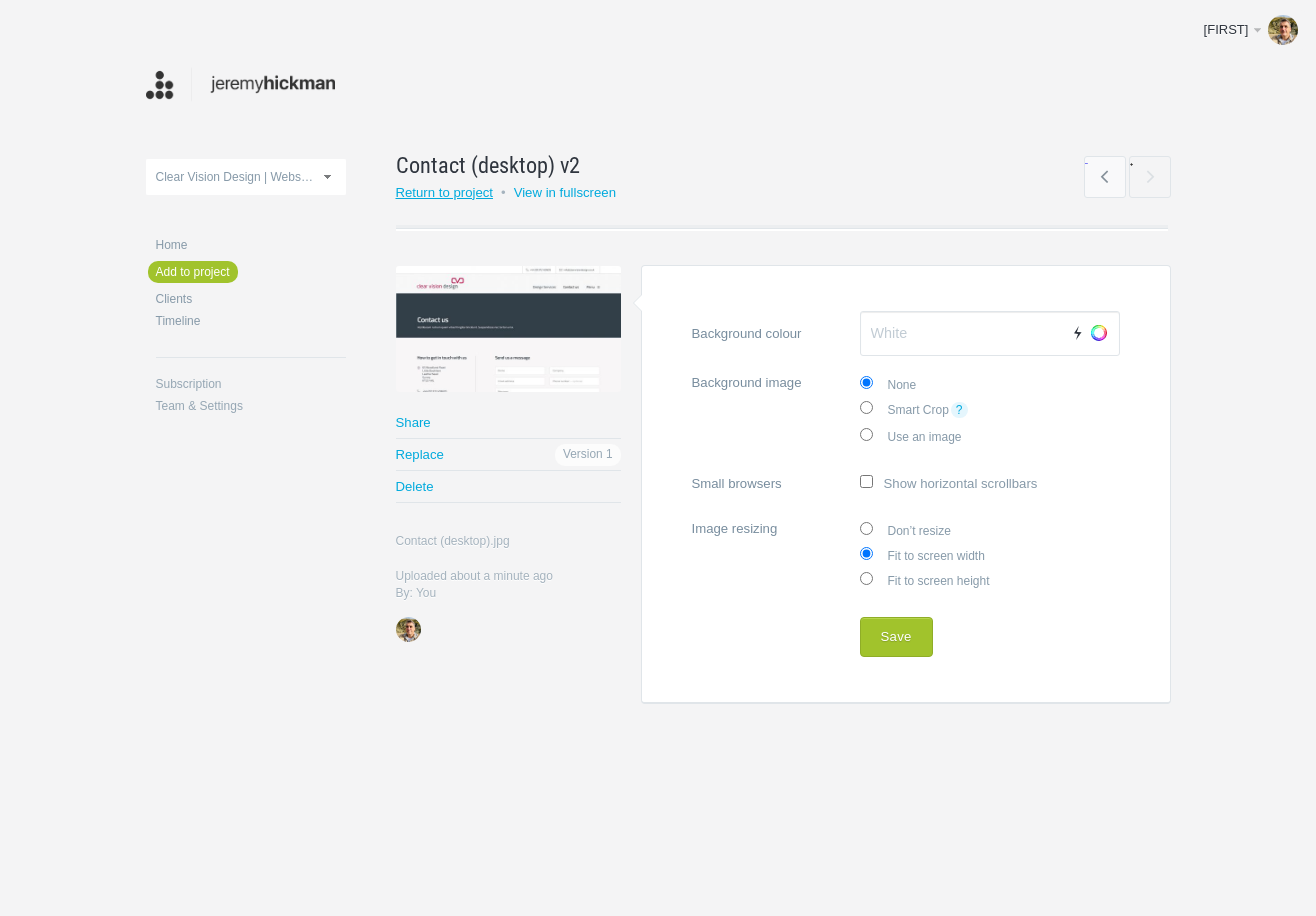 click on "Return to project" at bounding box center (445, 192) 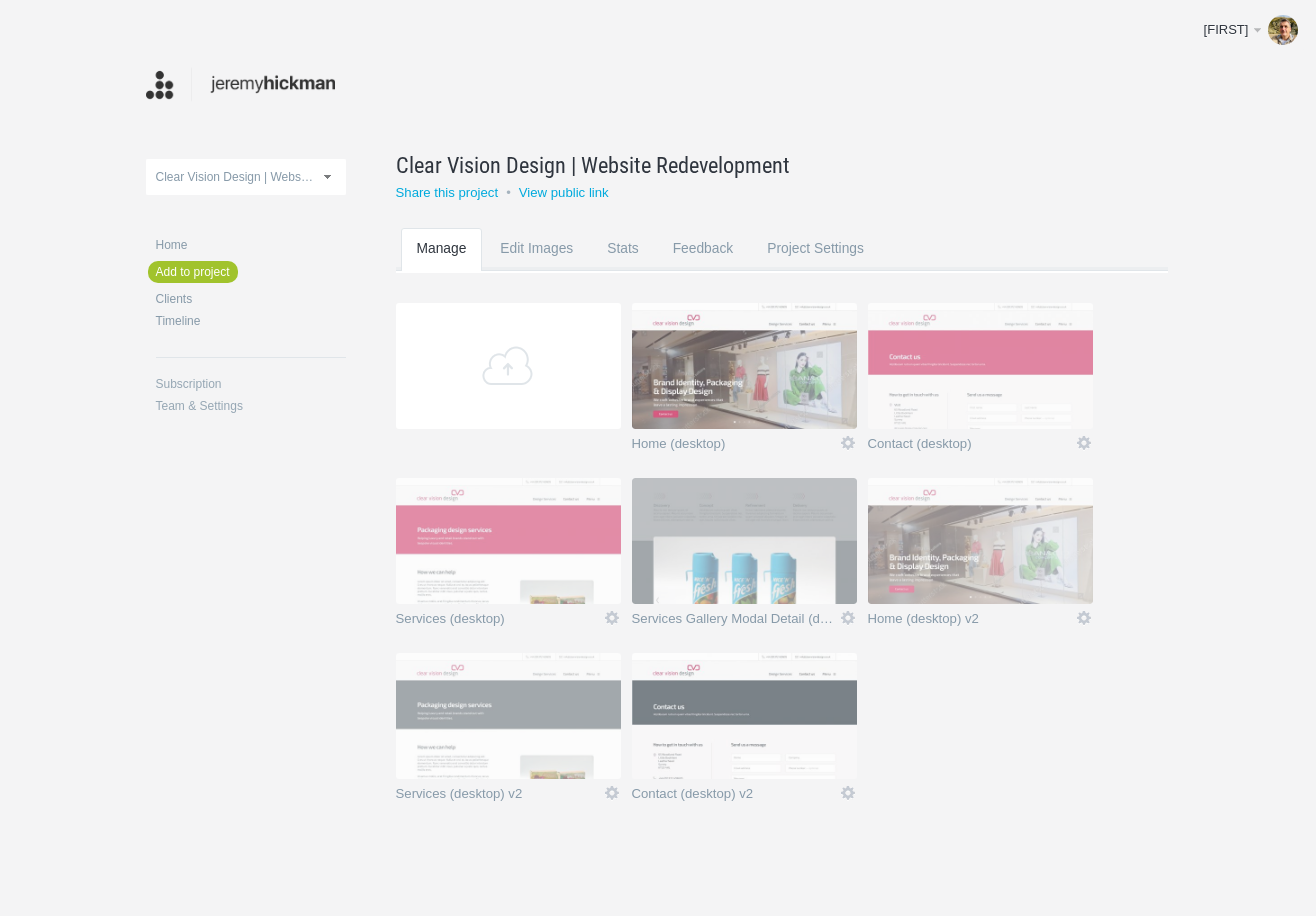 scroll, scrollTop: 6, scrollLeft: 0, axis: vertical 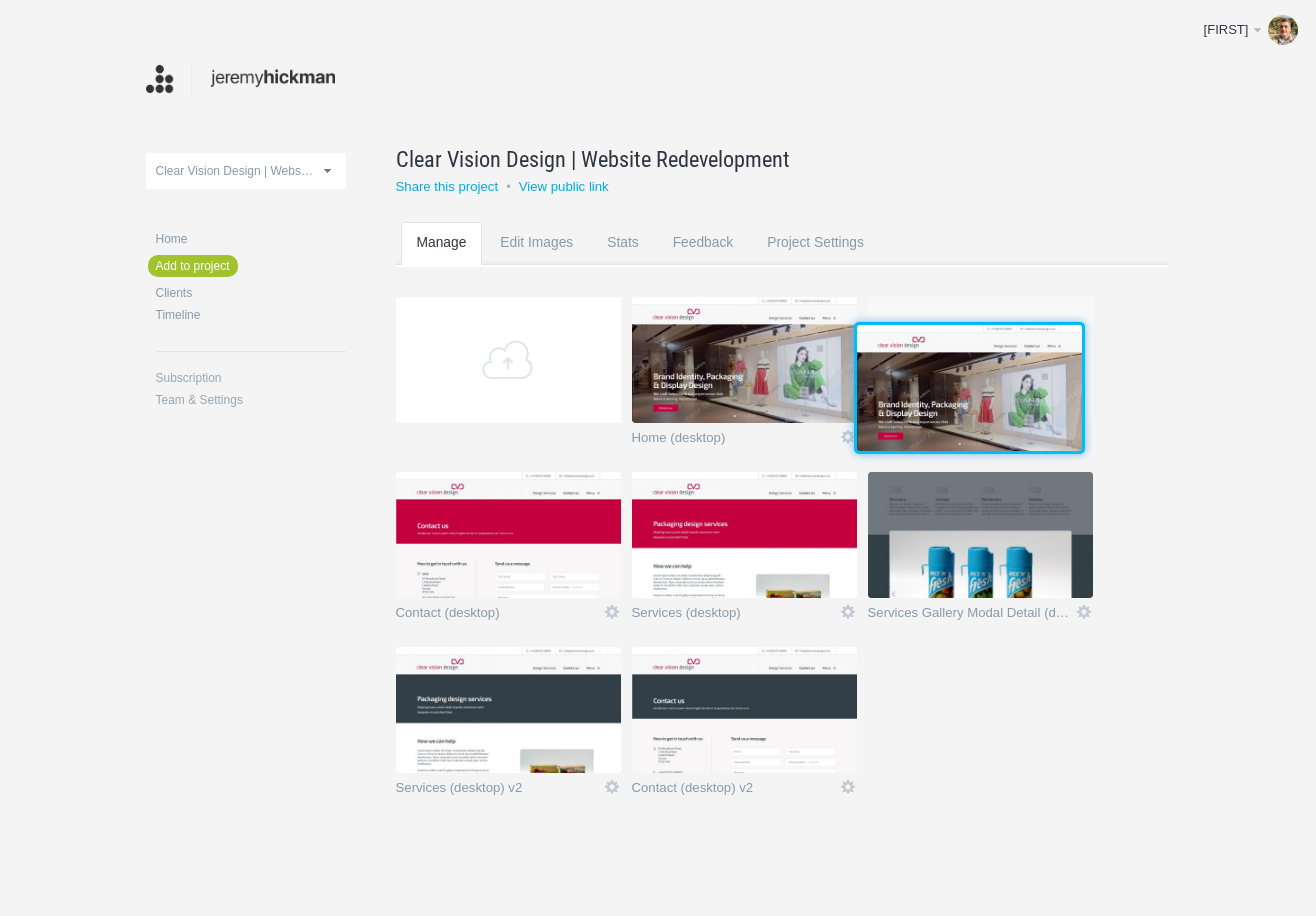 drag, startPoint x: 934, startPoint y: 548, endPoint x: 928, endPoint y: 396, distance: 152.11838 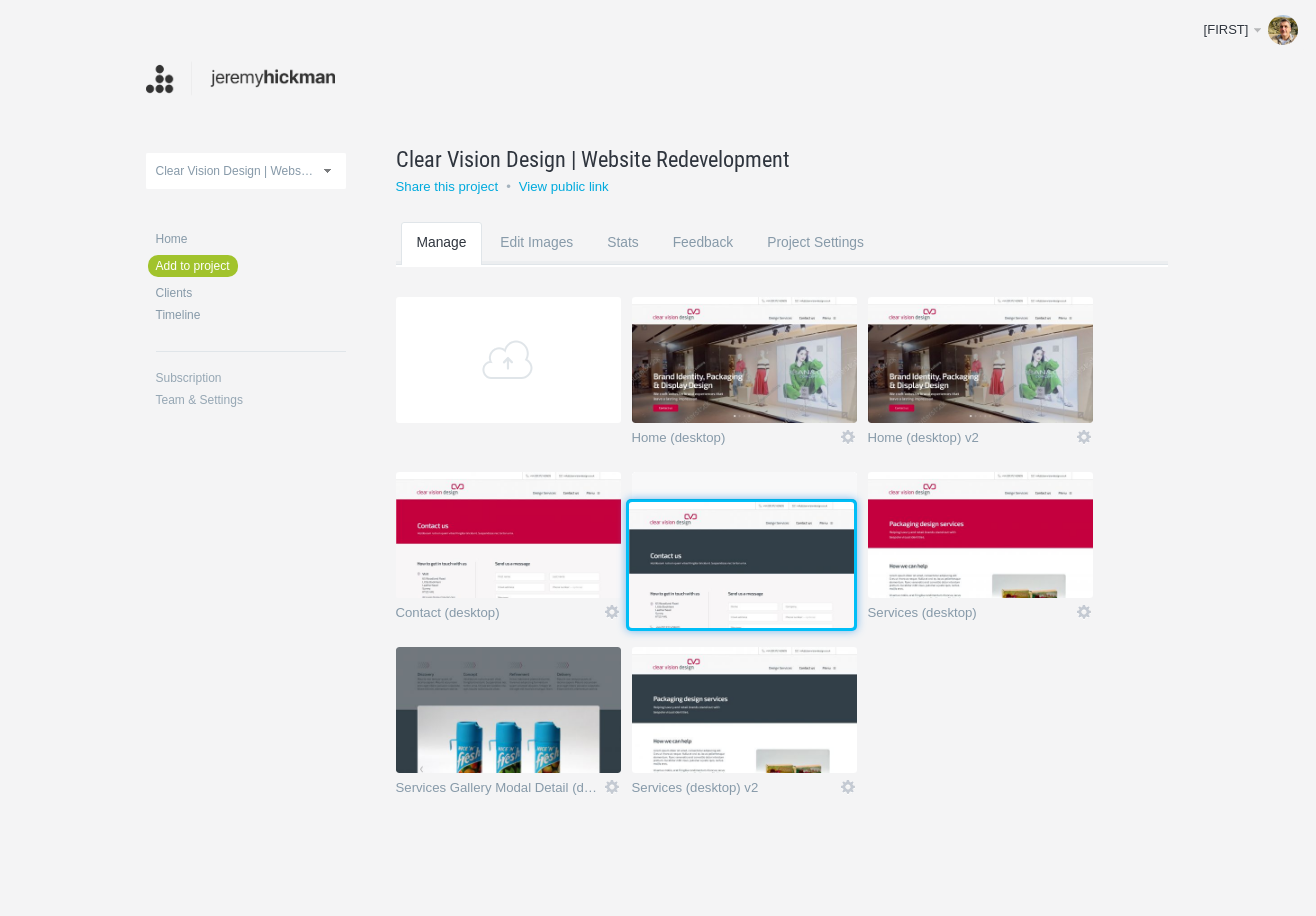drag, startPoint x: 757, startPoint y: 708, endPoint x: 754, endPoint y: 563, distance: 145.03104 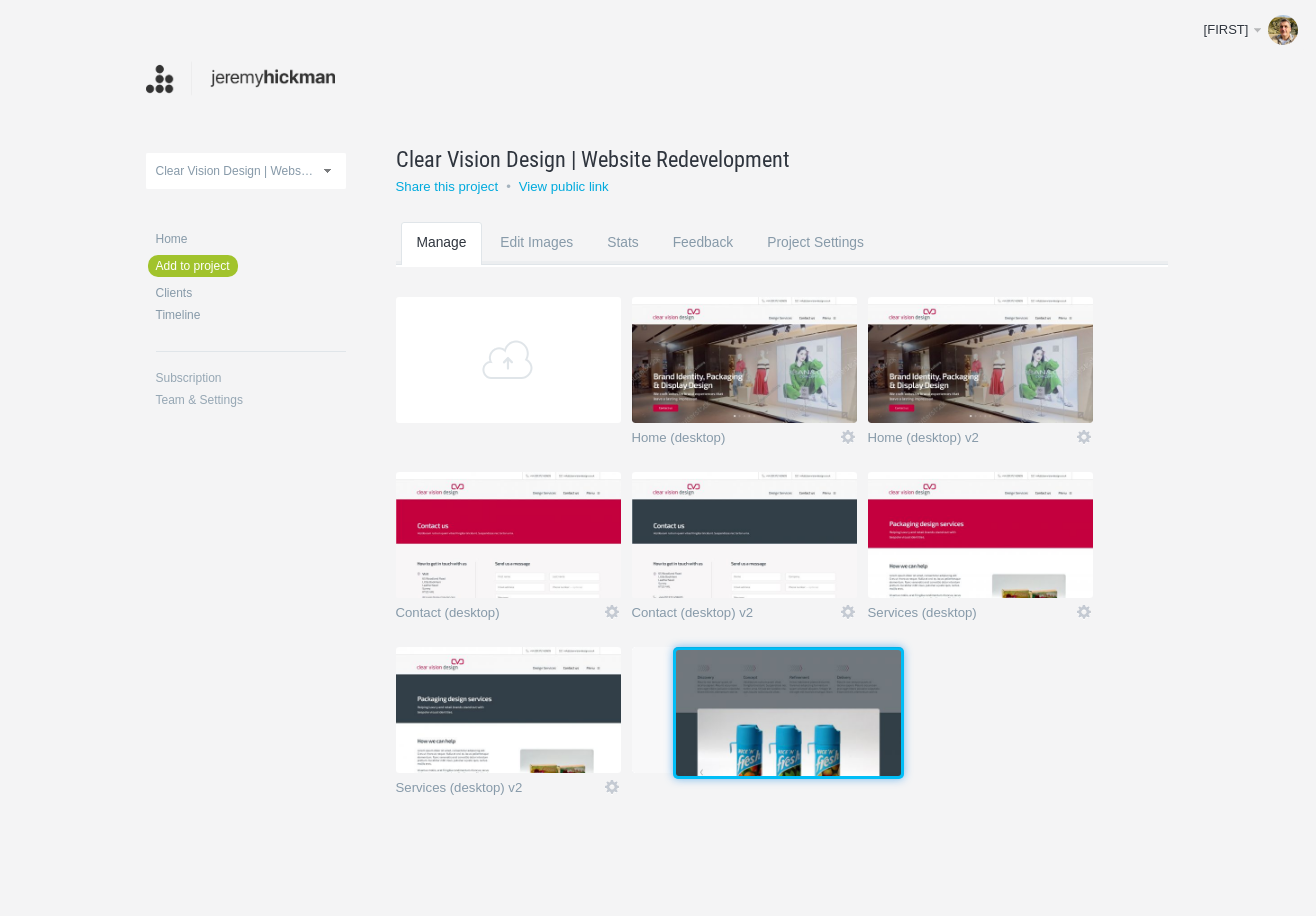 drag, startPoint x: 474, startPoint y: 717, endPoint x: 751, endPoint y: 717, distance: 277 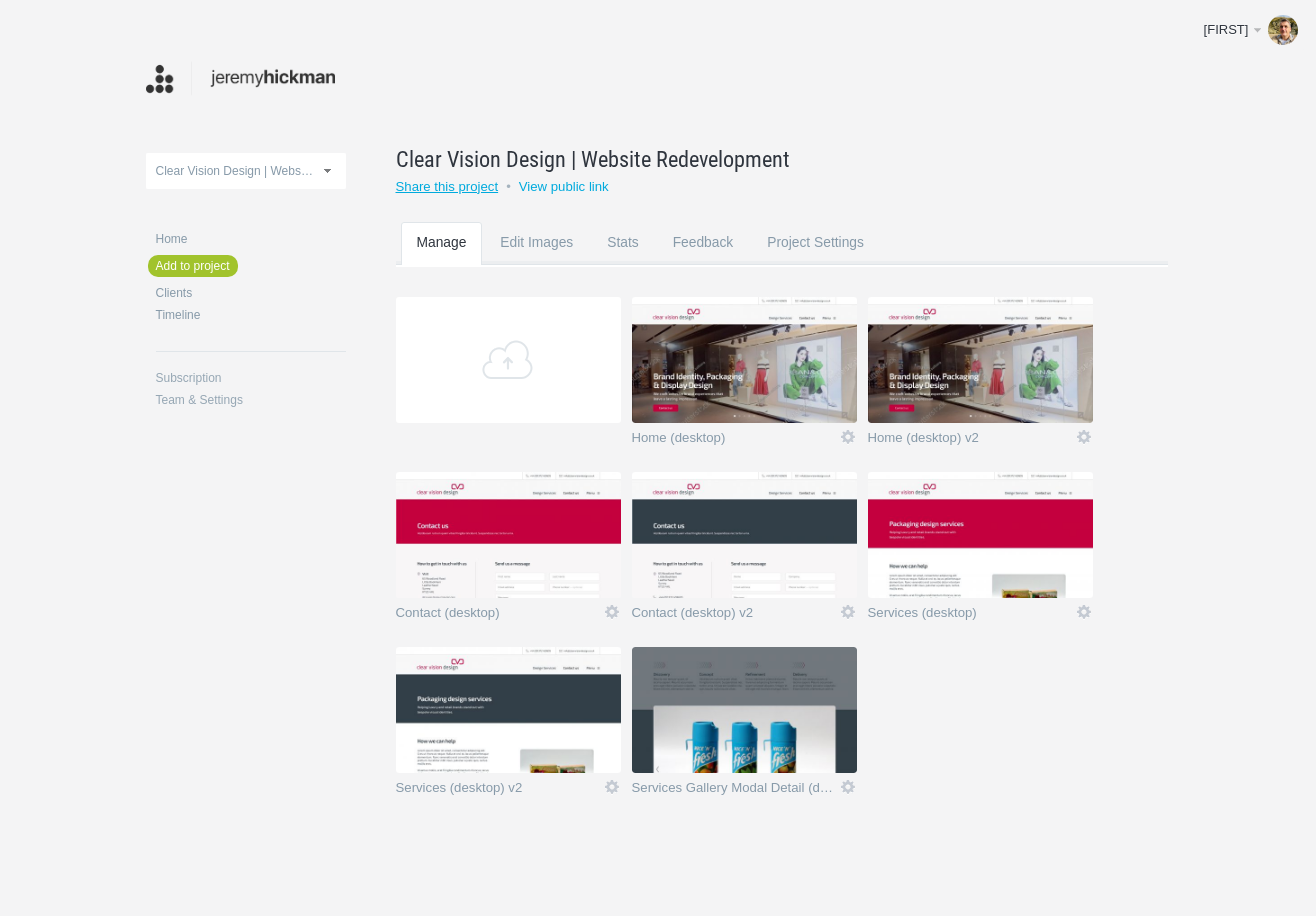 click on "Share this project" at bounding box center (447, 186) 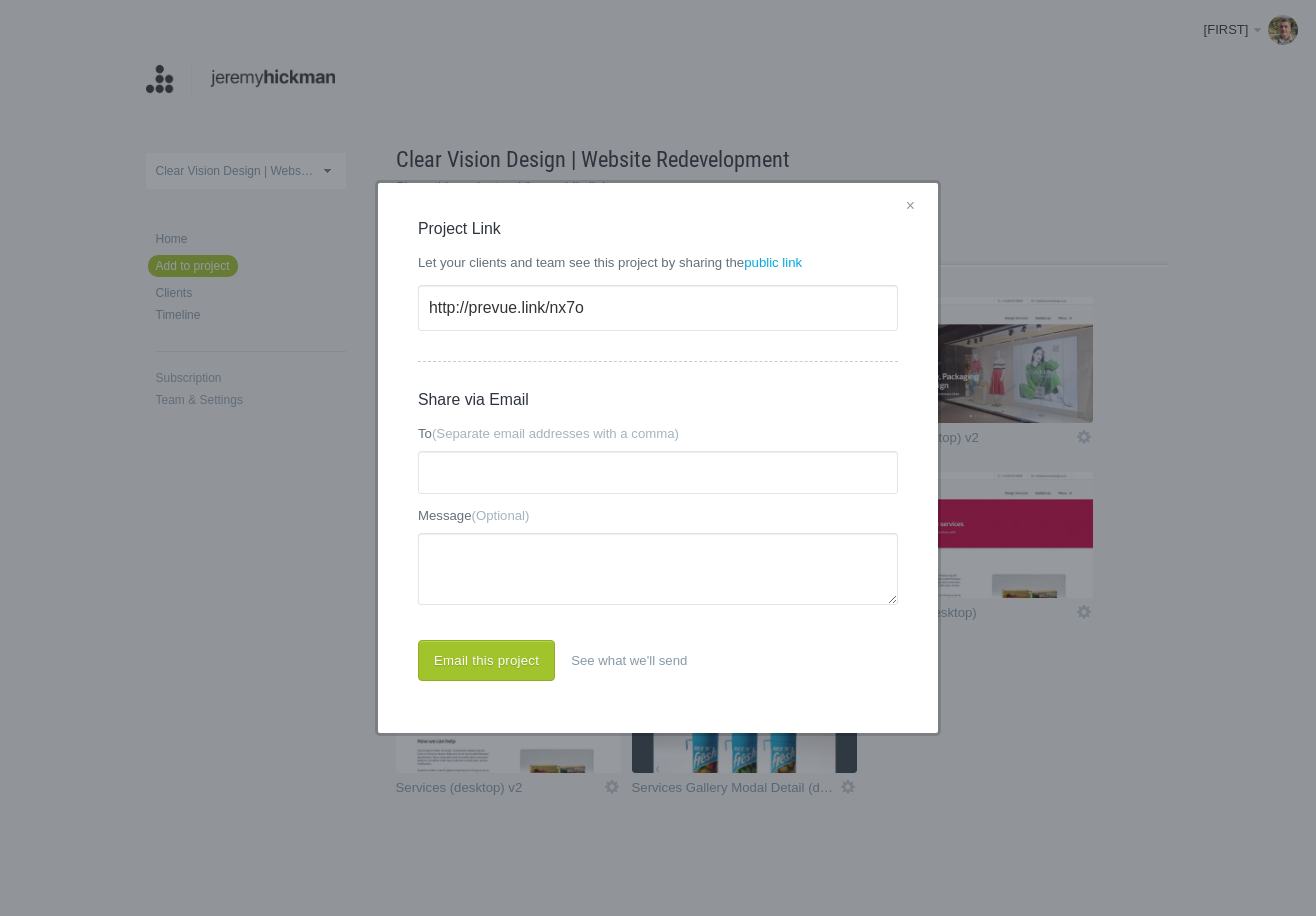 click on "×" at bounding box center (910, 207) 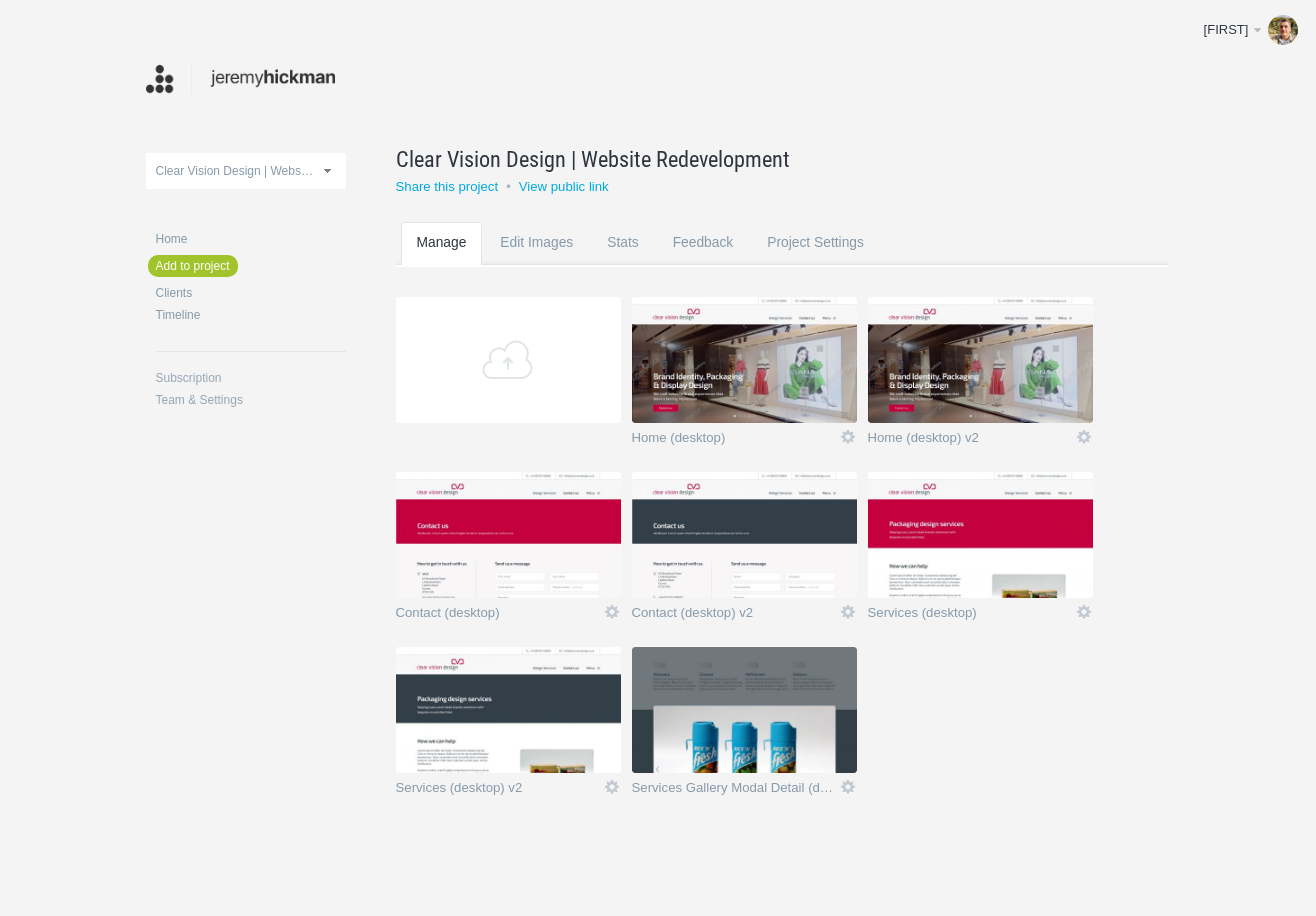 click at bounding box center (744, 360) 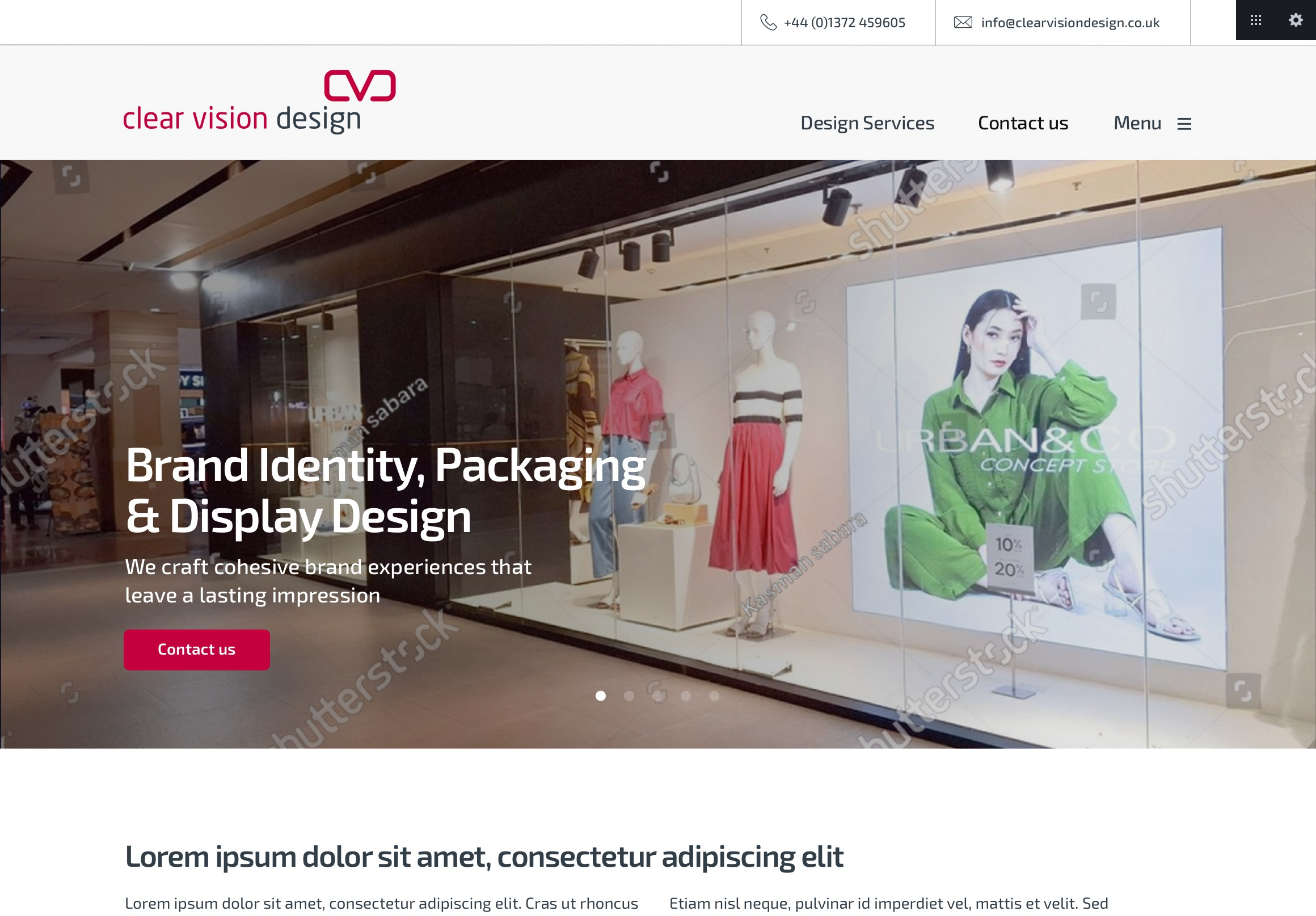 scroll, scrollTop: 0, scrollLeft: 0, axis: both 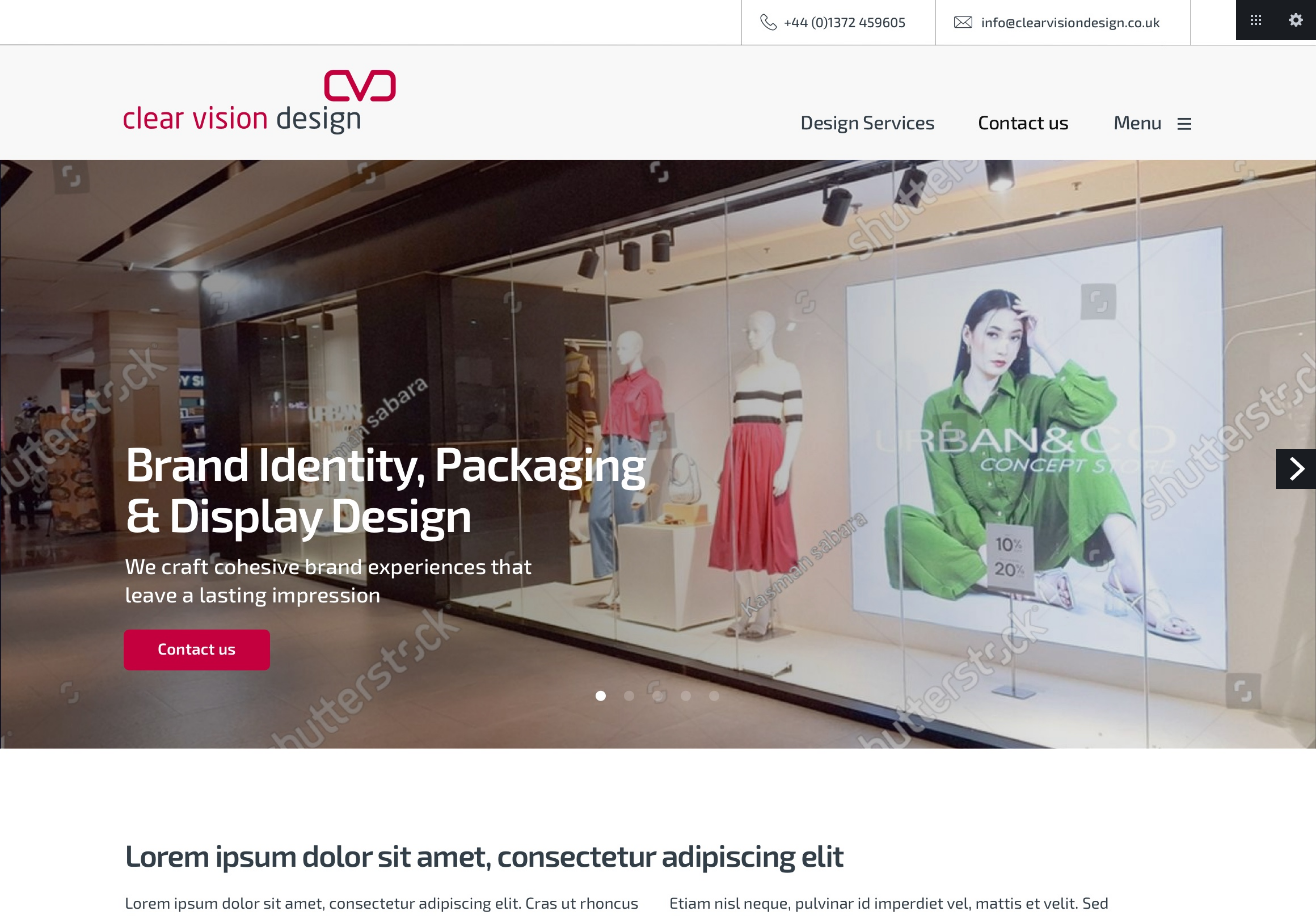 click on "Next" at bounding box center [1296, 469] 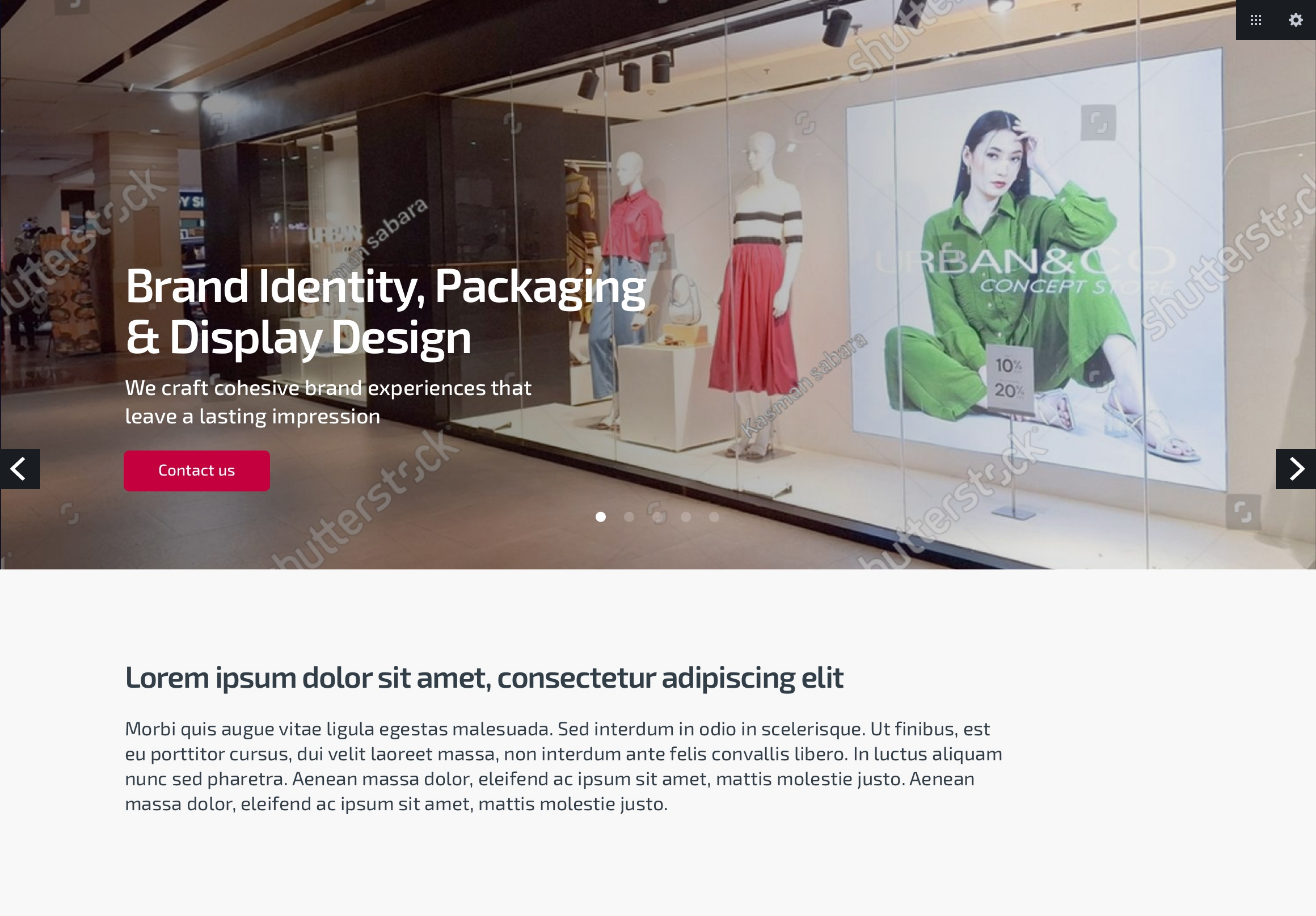 scroll, scrollTop: 0, scrollLeft: 0, axis: both 